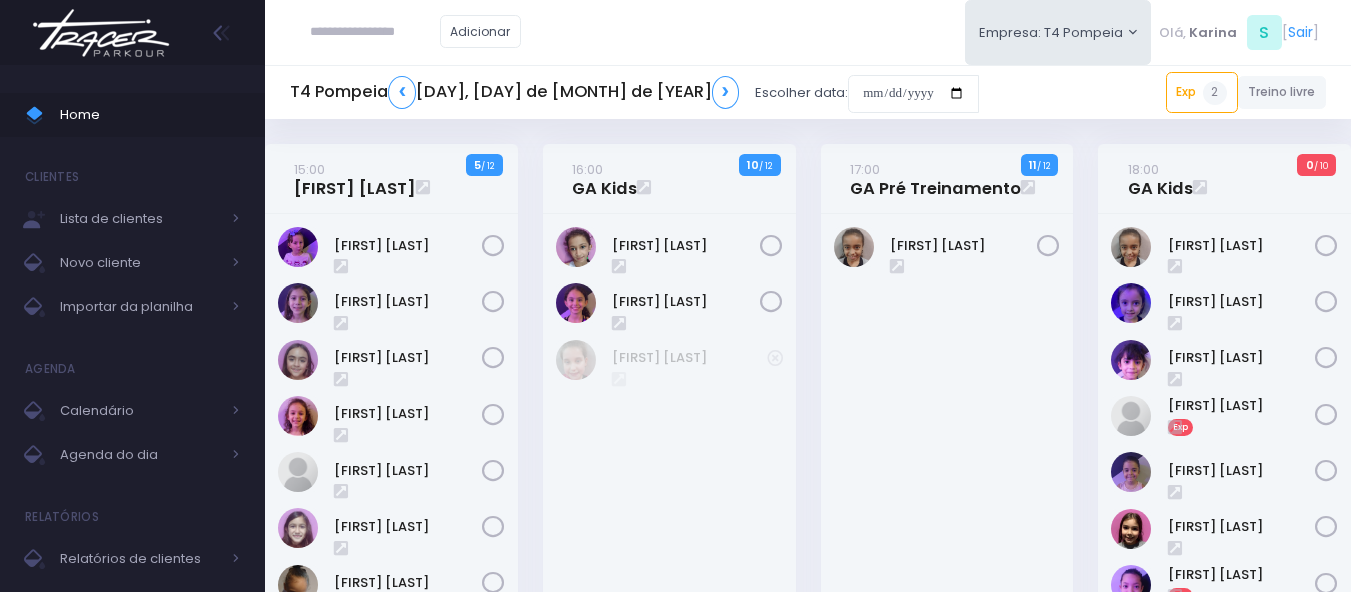 scroll, scrollTop: 0, scrollLeft: 0, axis: both 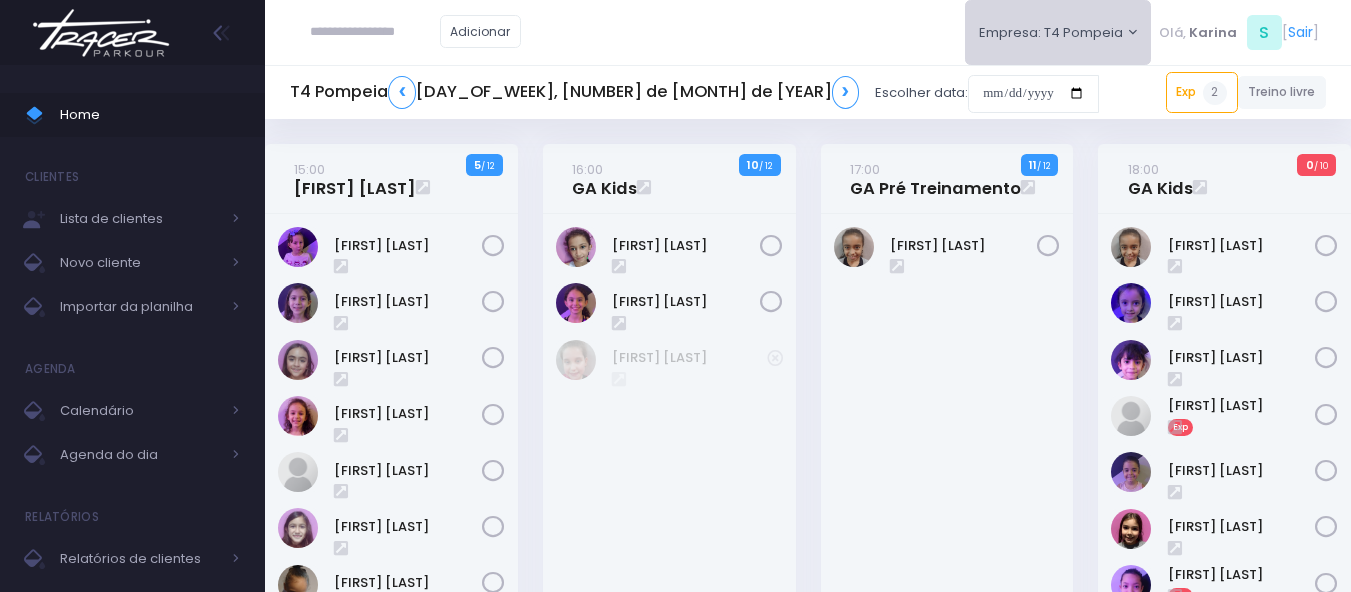 click on "Empresa: T4 Pompeia" at bounding box center (1058, 32) 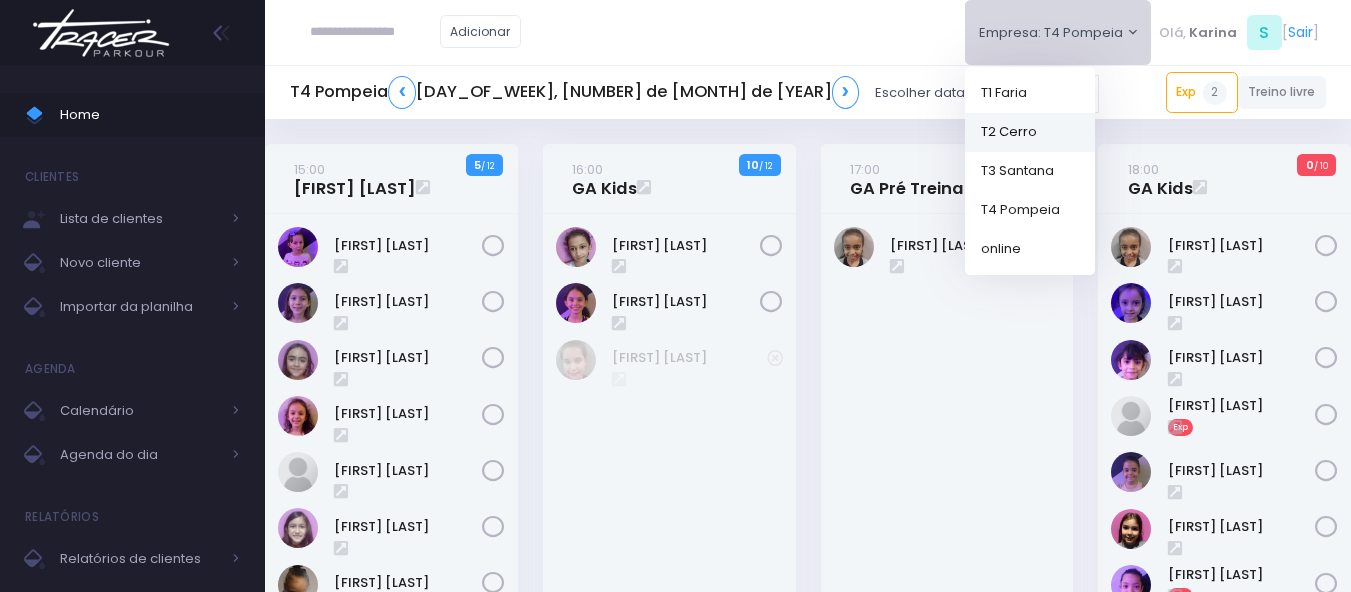 click on "T2 Cerro" at bounding box center (1030, 131) 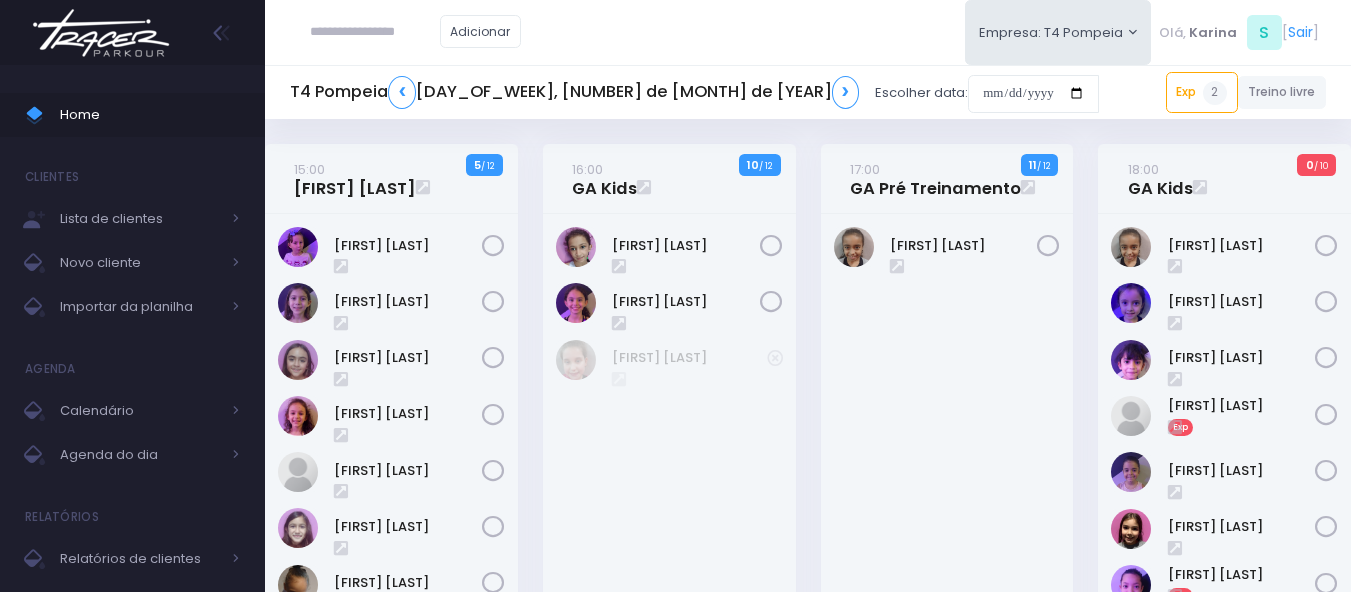click on "Adicionar
Empresa: T4 Pompeia
T1 Faria T2 Cerro T3 Santana online S" at bounding box center (808, 32) 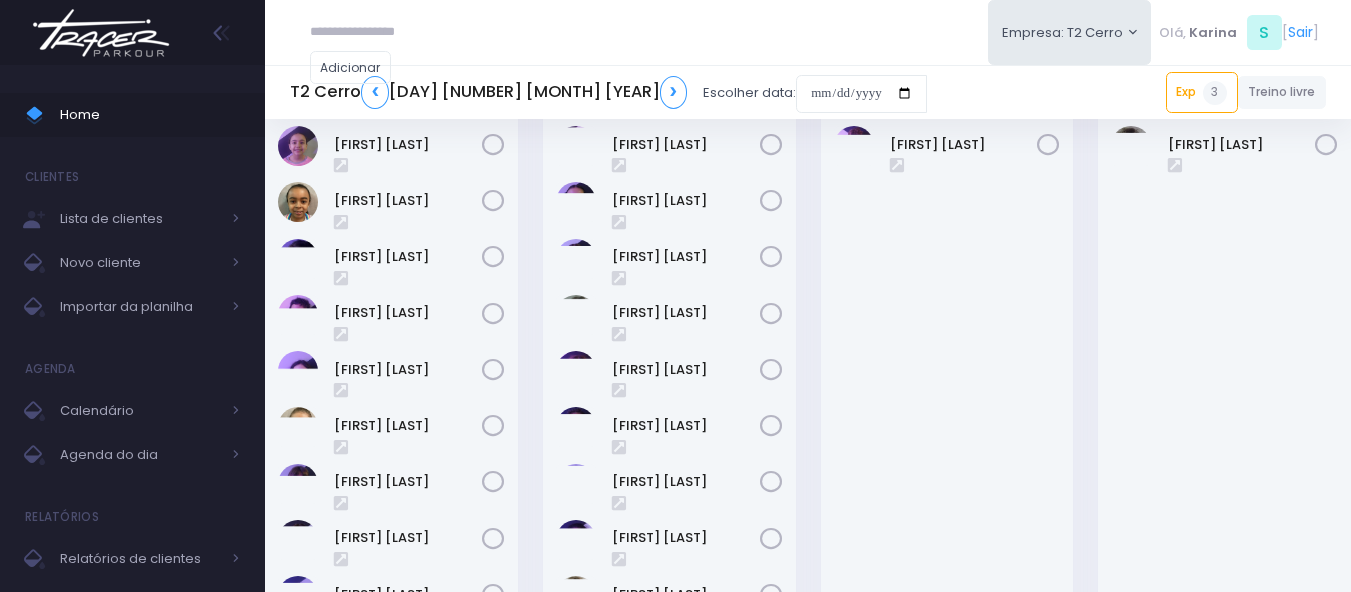 scroll, scrollTop: 0, scrollLeft: 0, axis: both 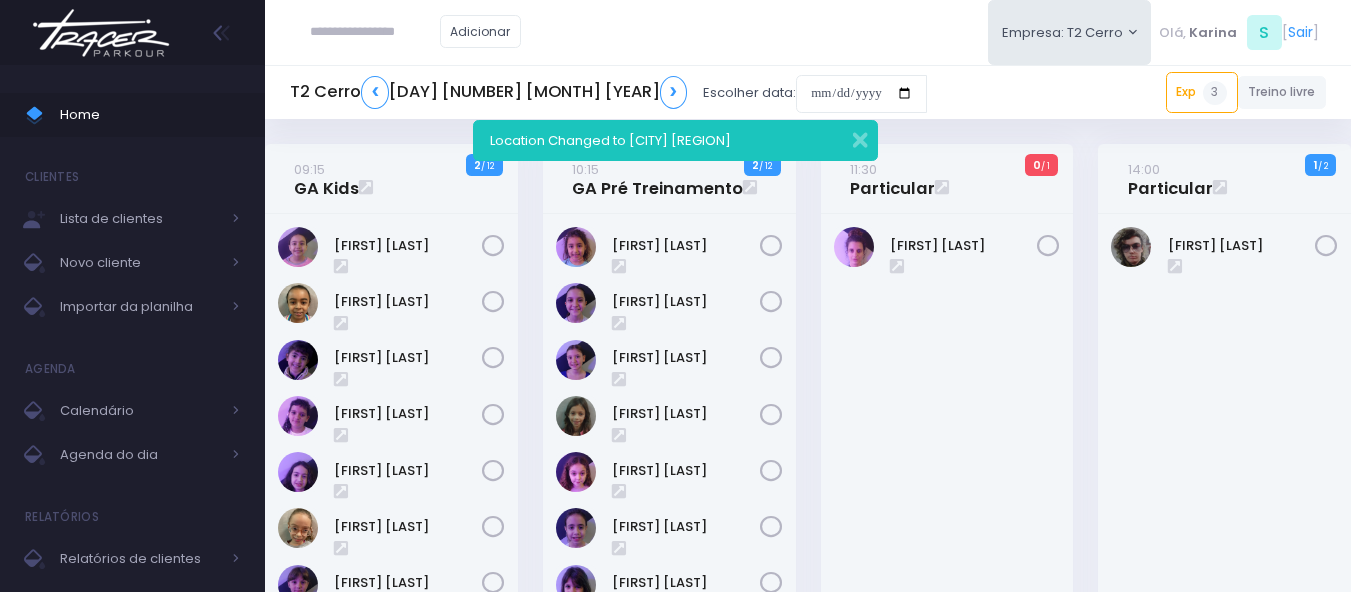 click at bounding box center (375, 32) 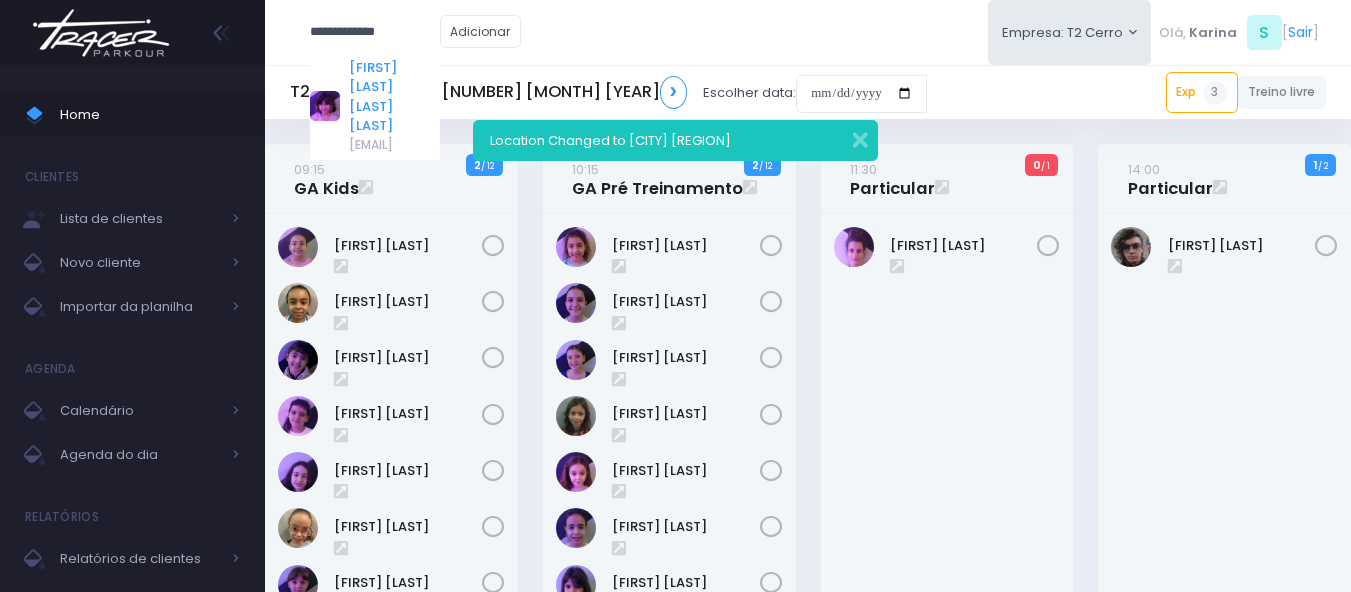 click on "Chiara Real Oshima Hirata" at bounding box center [394, 97] 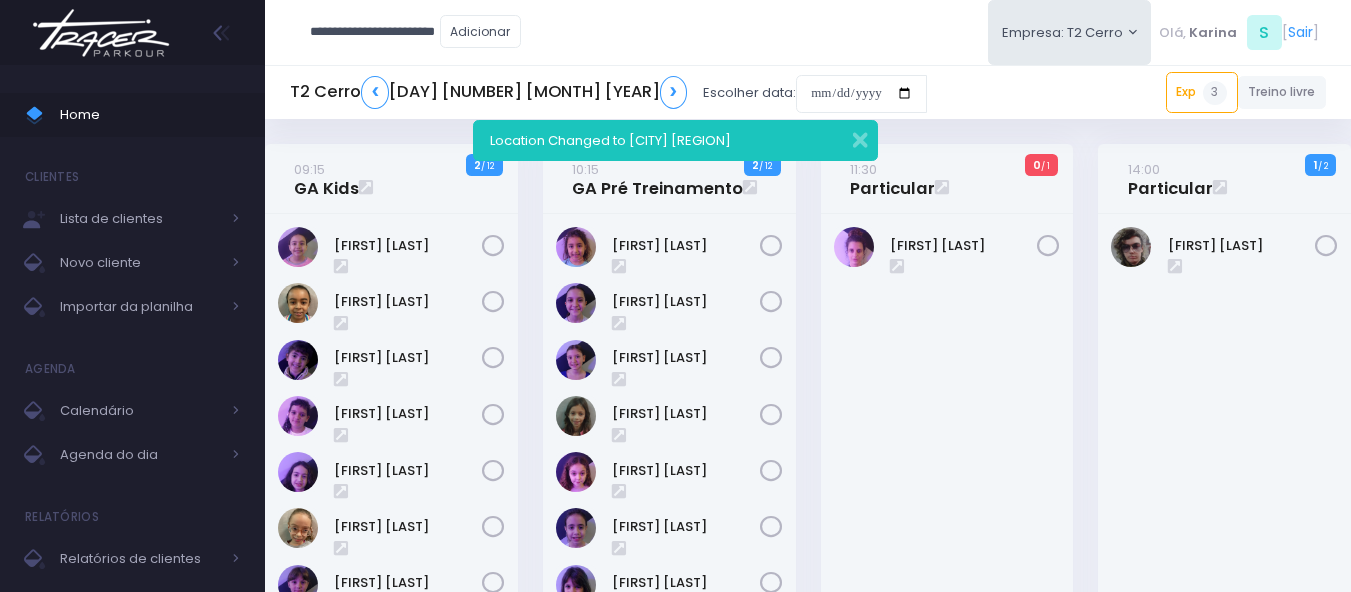 type on "**********" 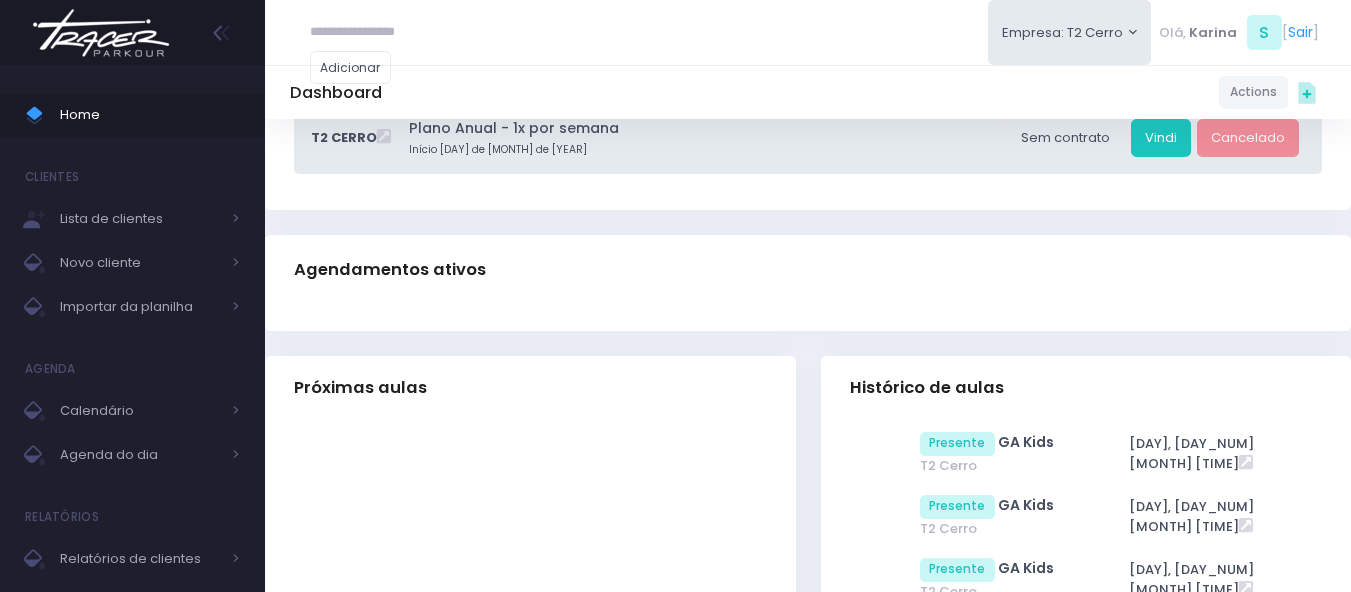 scroll, scrollTop: 0, scrollLeft: 0, axis: both 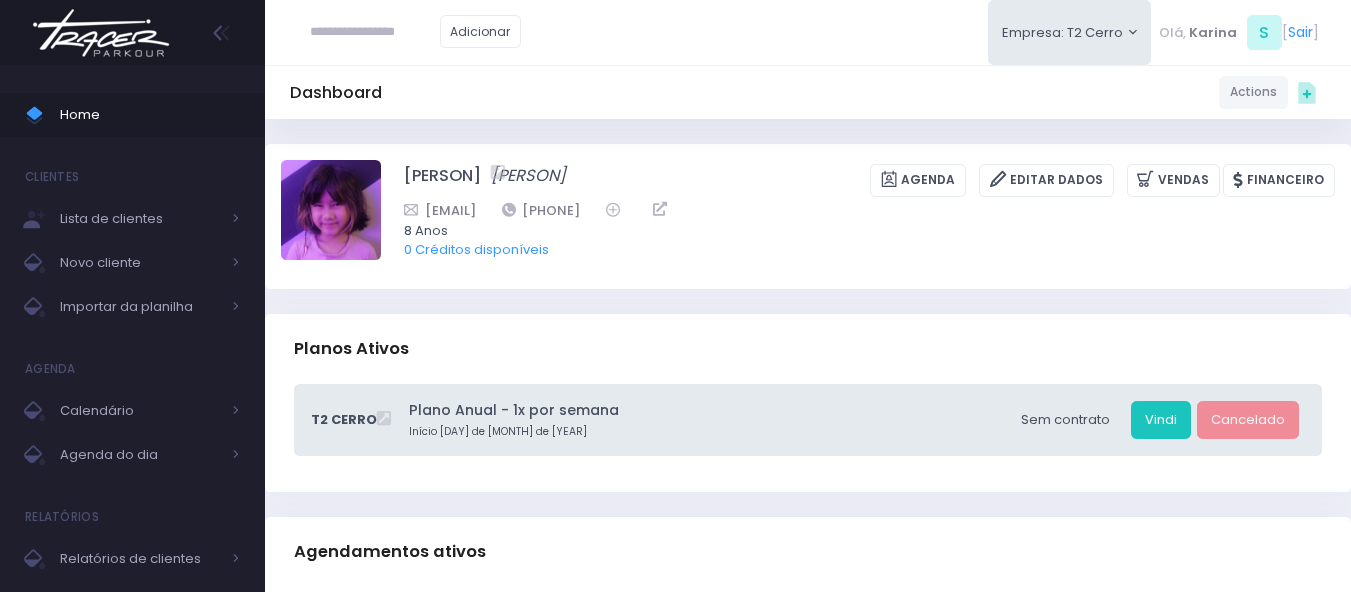 click on "Dashboard
Actions
Choose Label:
Customer
Partner
Suplier
Member
Staff
Add new" at bounding box center [808, 92] 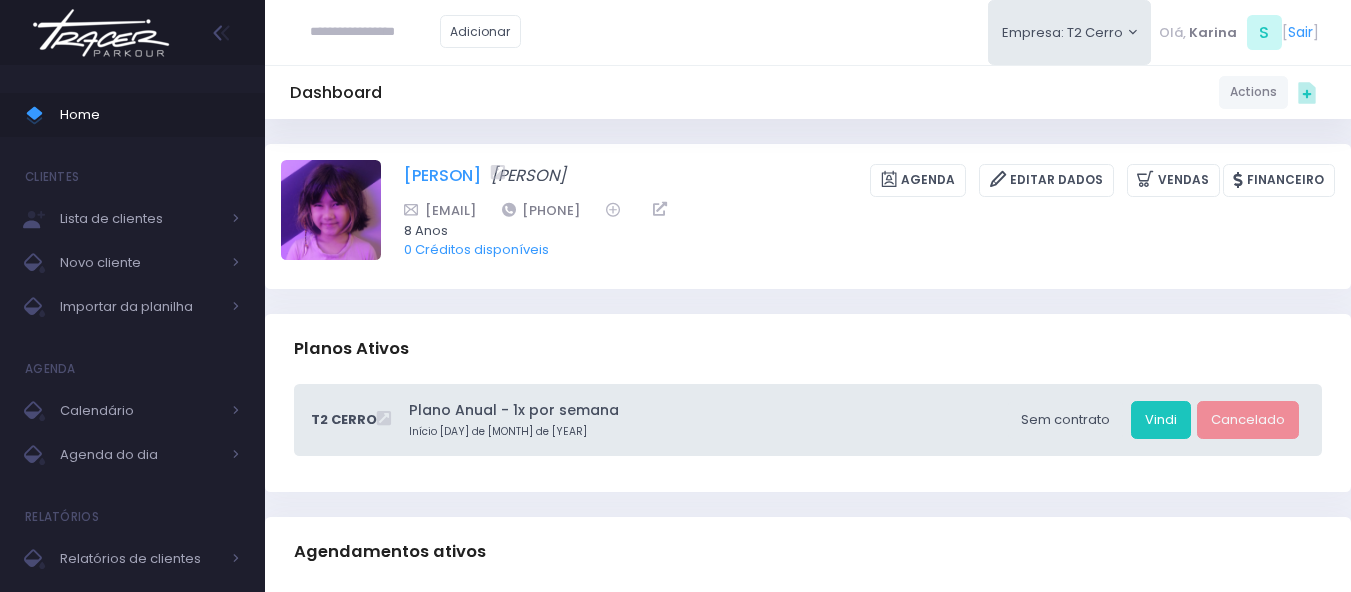 copy on "[FIRST] [LAST] [LAST] [LAST]" 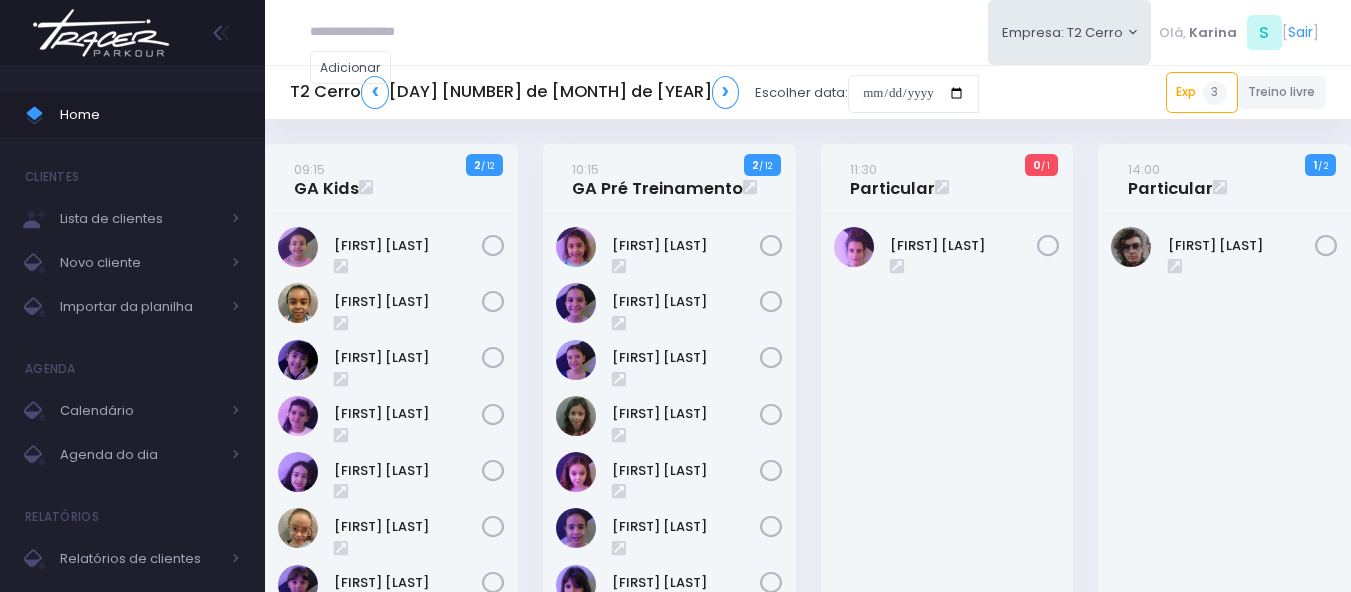 scroll, scrollTop: 0, scrollLeft: 0, axis: both 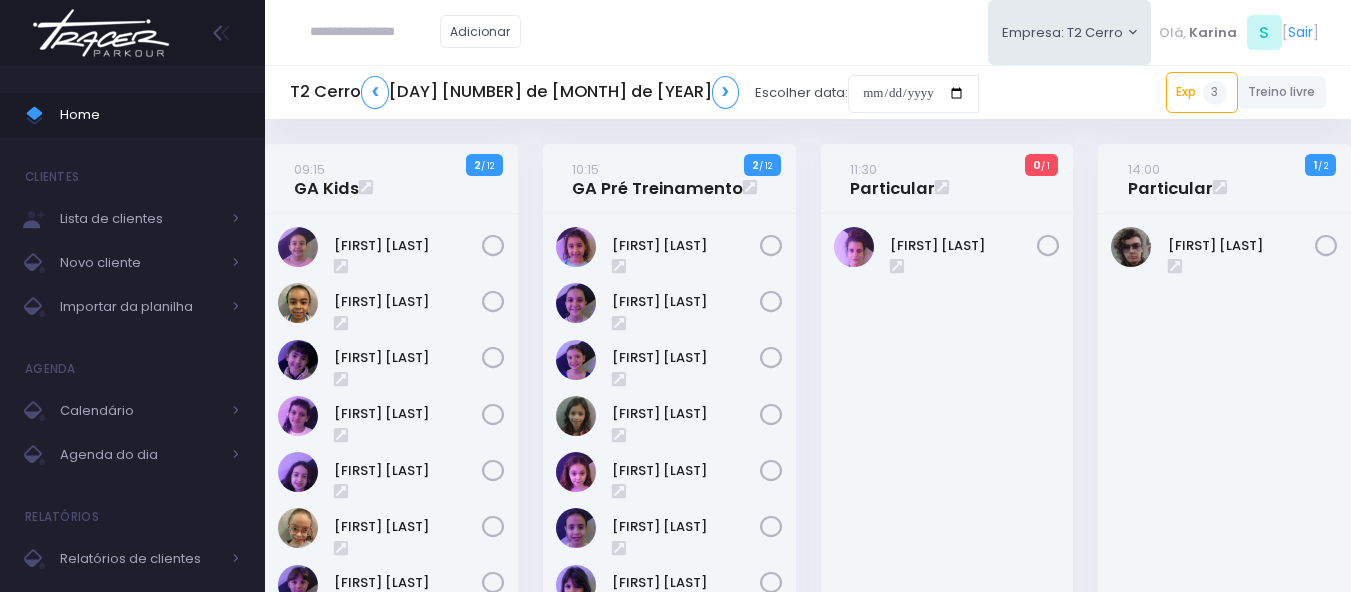 click at bounding box center [375, 32] 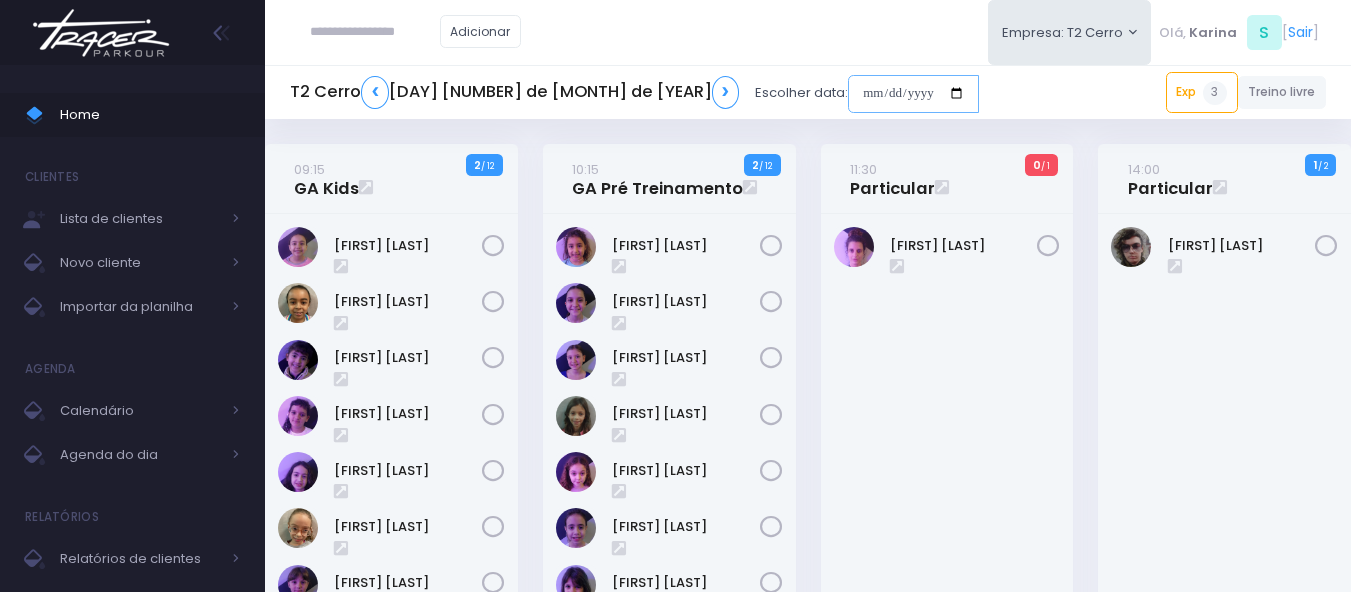 click at bounding box center [913, 94] 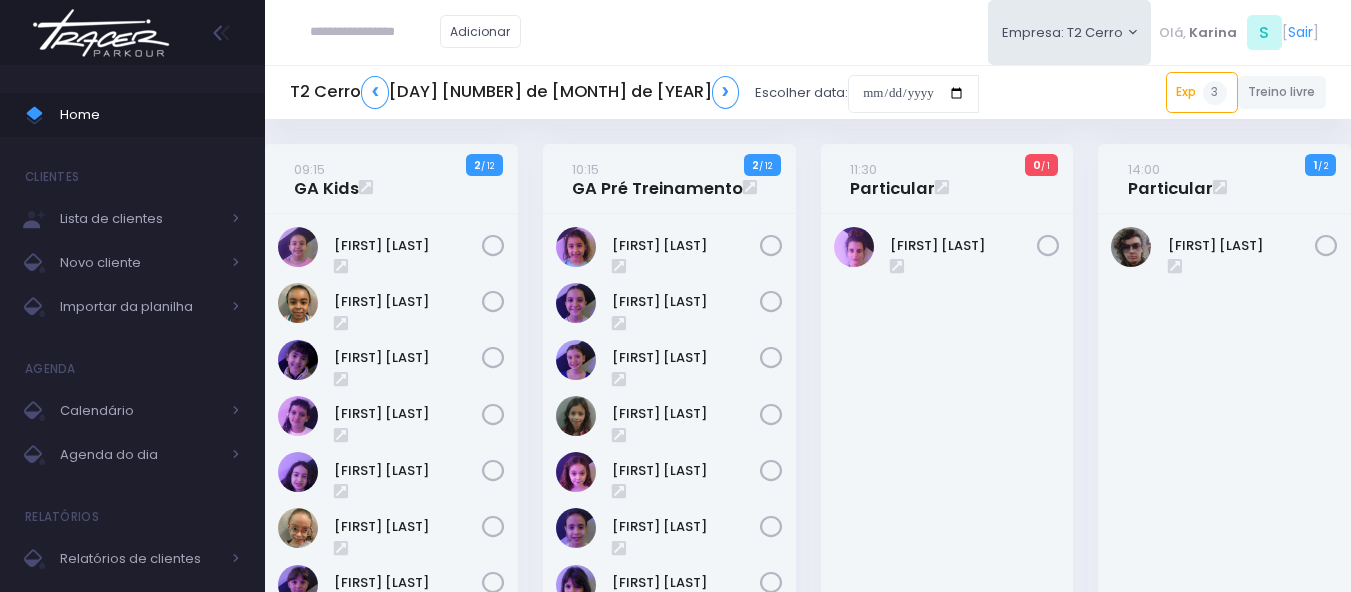 click on "Adicionar
Empresa: T2 Cerro
T1 Faria T2 Cerro T3 Santana T4 Pompeia" at bounding box center [808, 32] 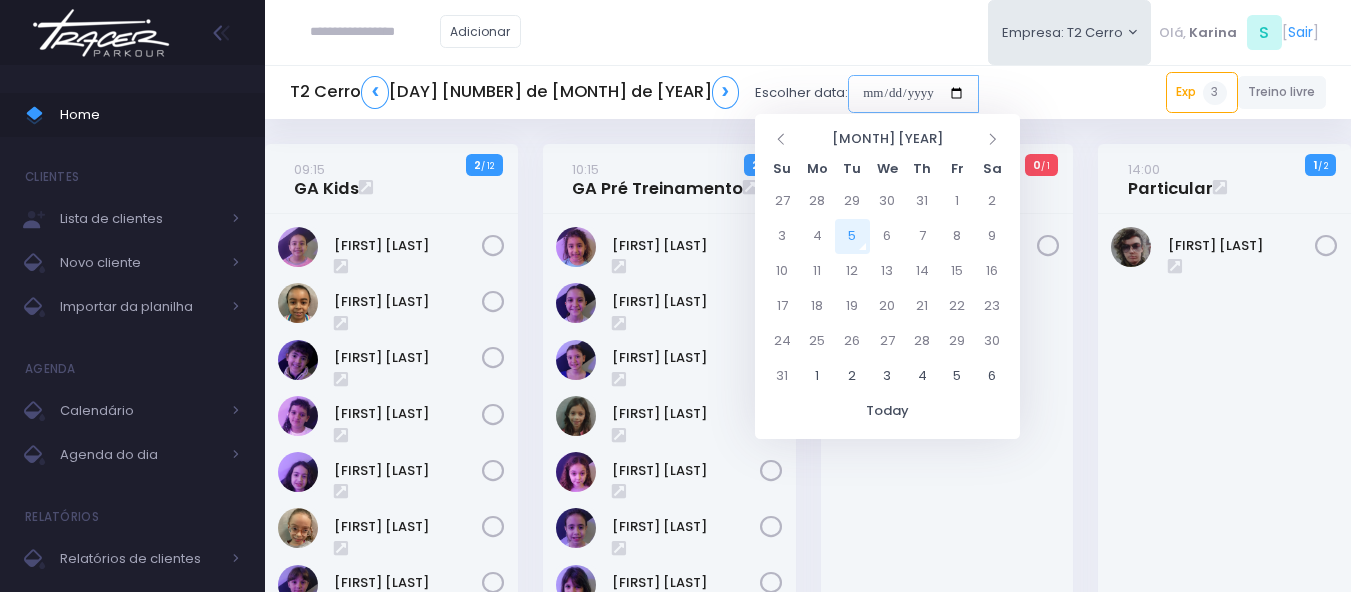 click at bounding box center [913, 94] 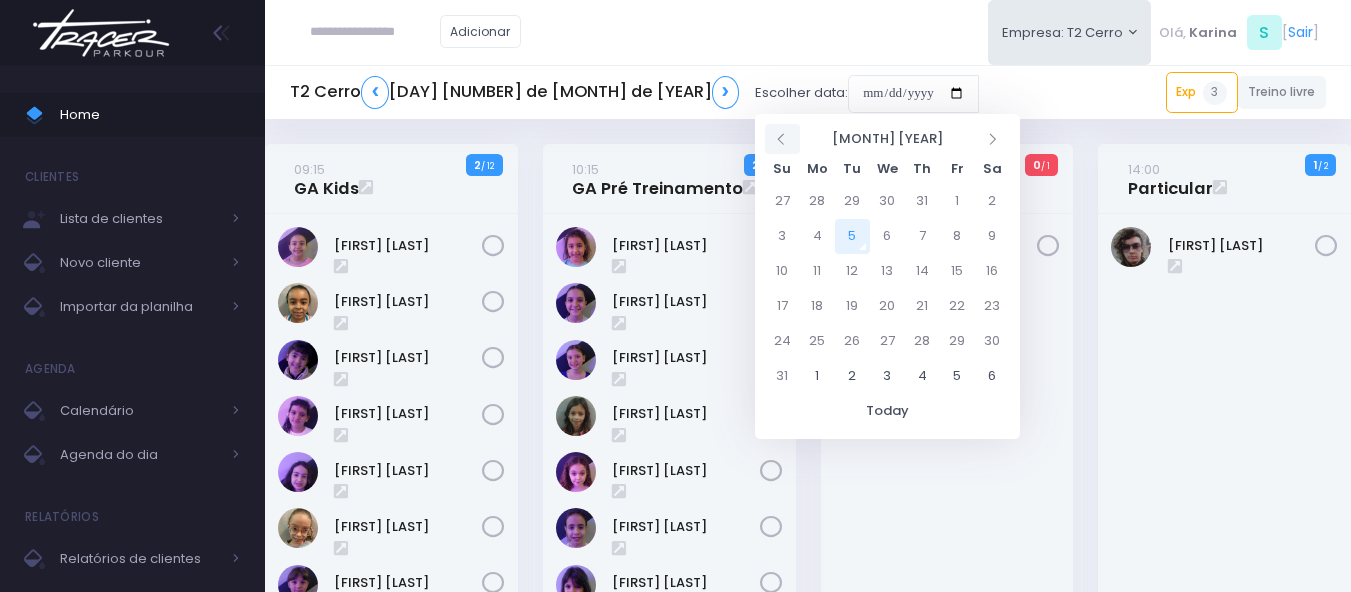 click at bounding box center (782, 138) 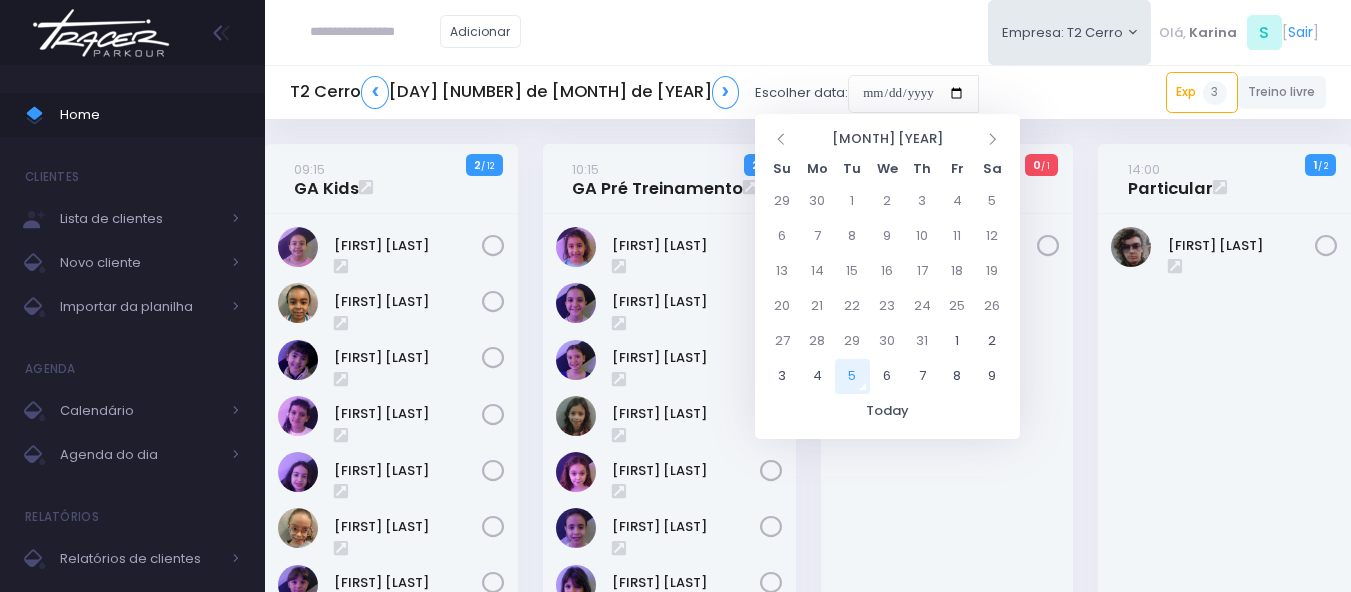 click on "Adicionar
Empresa: T2 Cerro
T1 Faria T2 Cerro T3 Santana T4 Pompeia" at bounding box center (808, 32) 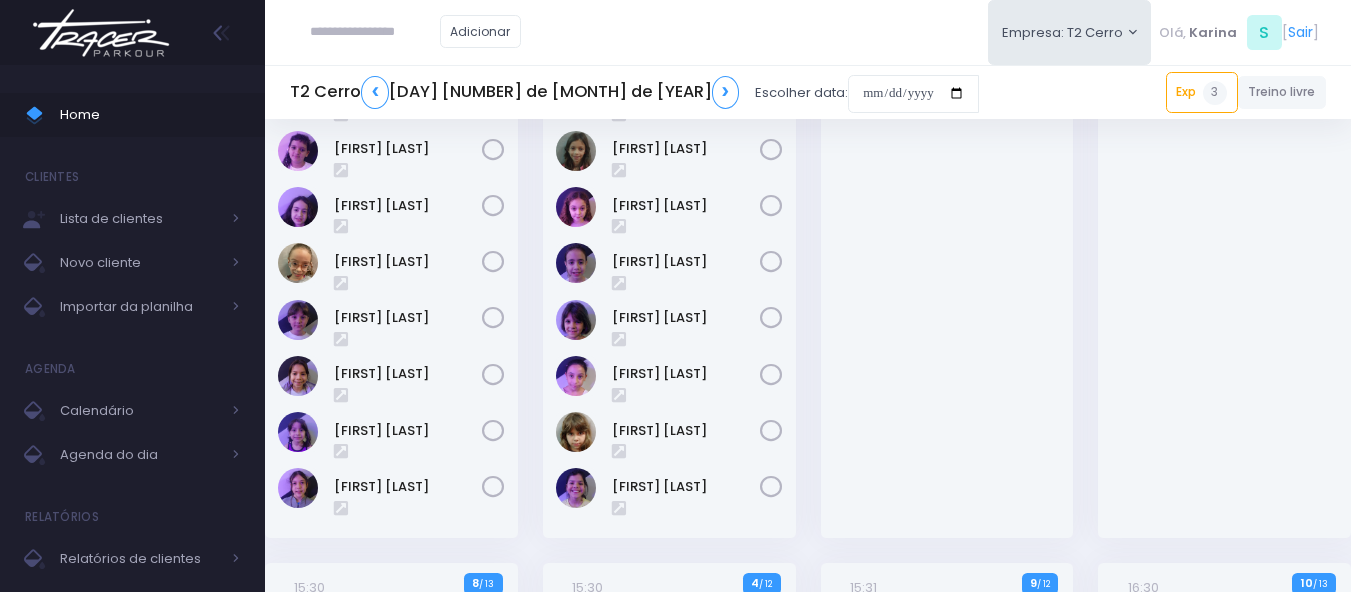 scroll, scrollTop: 300, scrollLeft: 0, axis: vertical 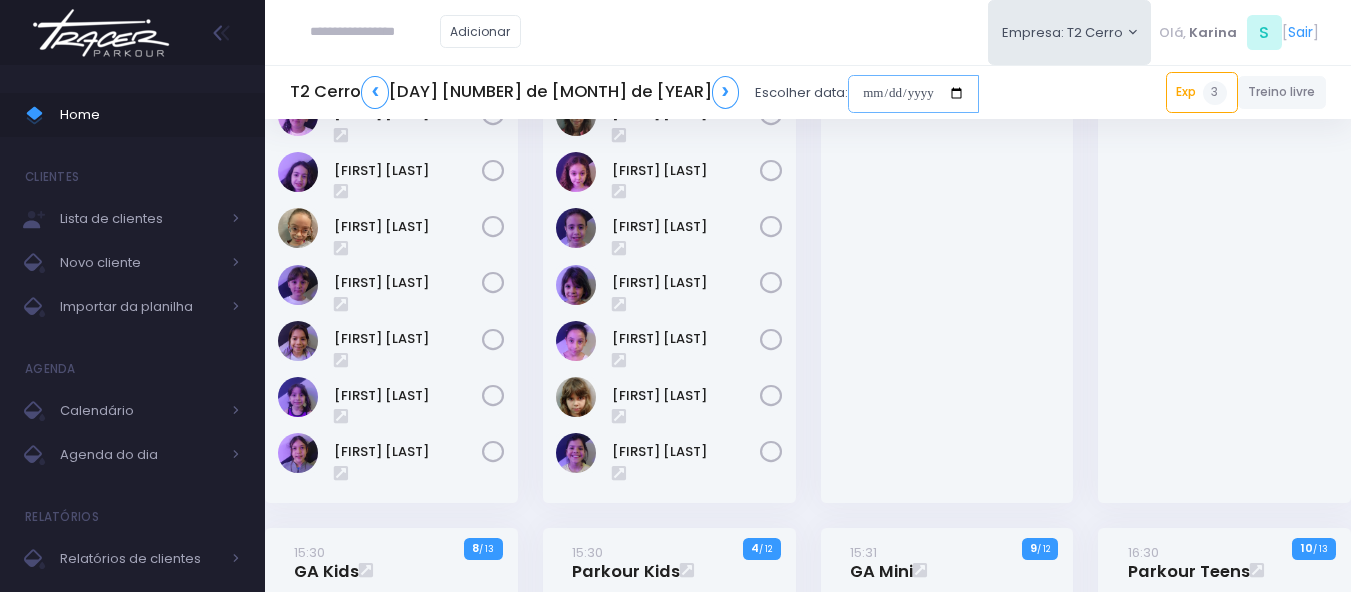 click at bounding box center (913, 94) 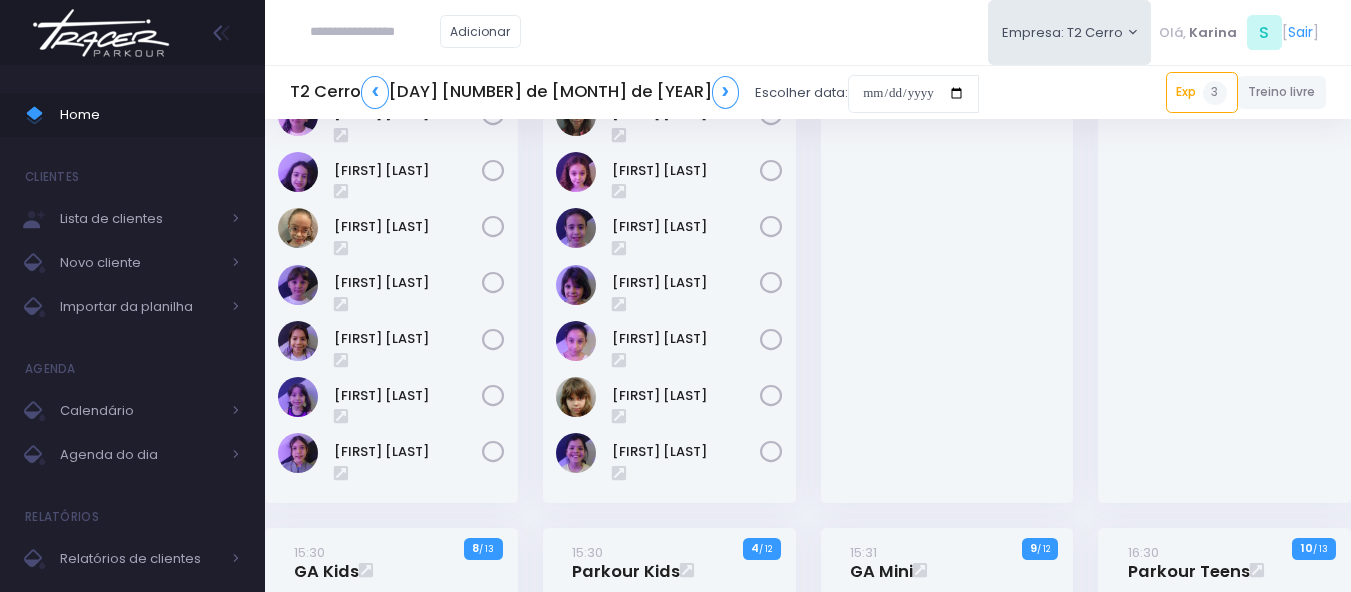 click on "Adicionar
Empresa: T2 Cerro
T1 Faria T2 Cerro T3 Santana T4 Pompeia" at bounding box center (808, 32) 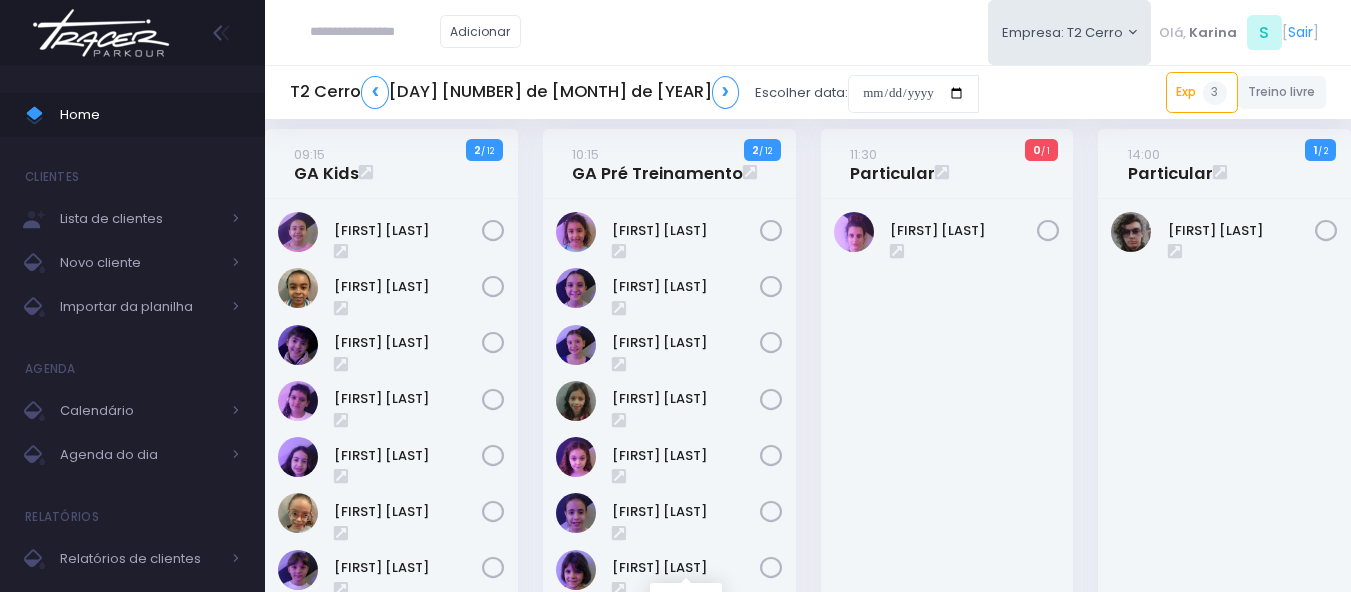 scroll, scrollTop: 0, scrollLeft: 0, axis: both 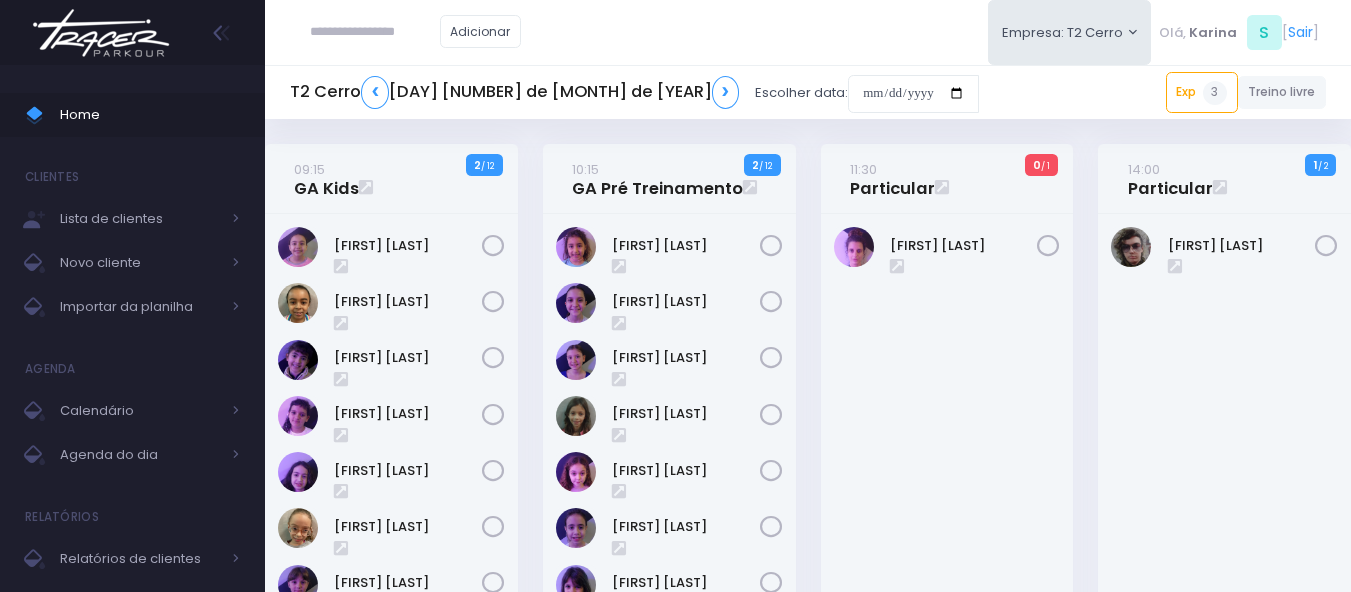 click on "Maria Laura" at bounding box center [947, 508] 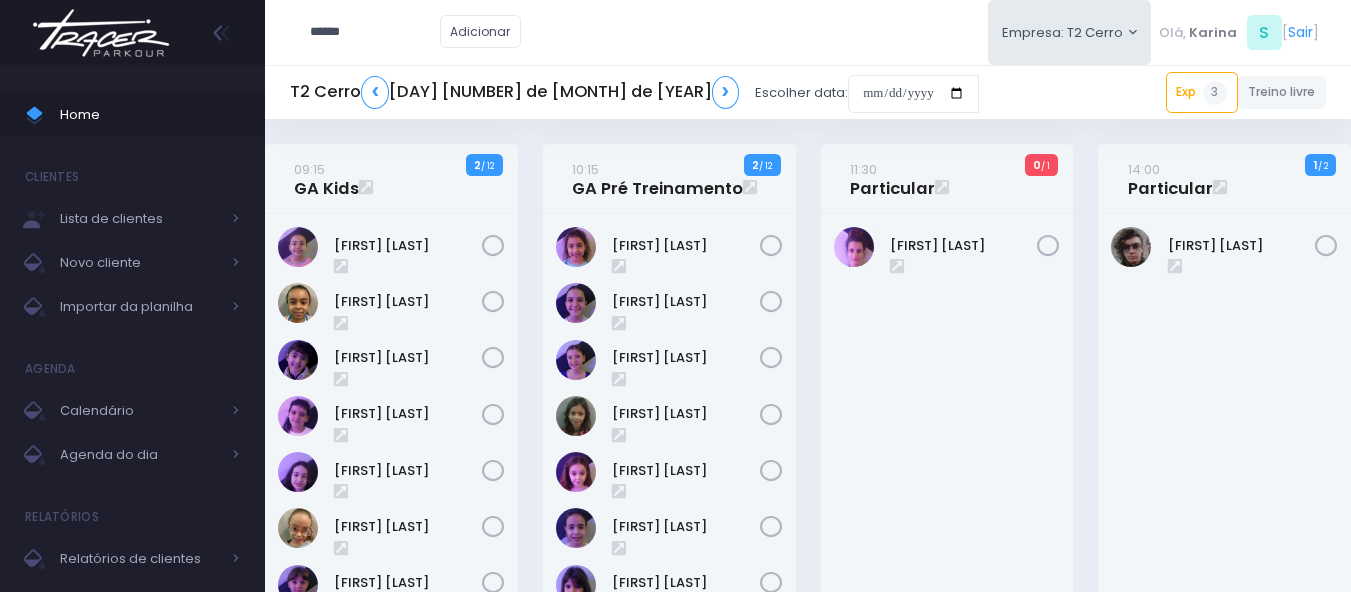 type on "******" 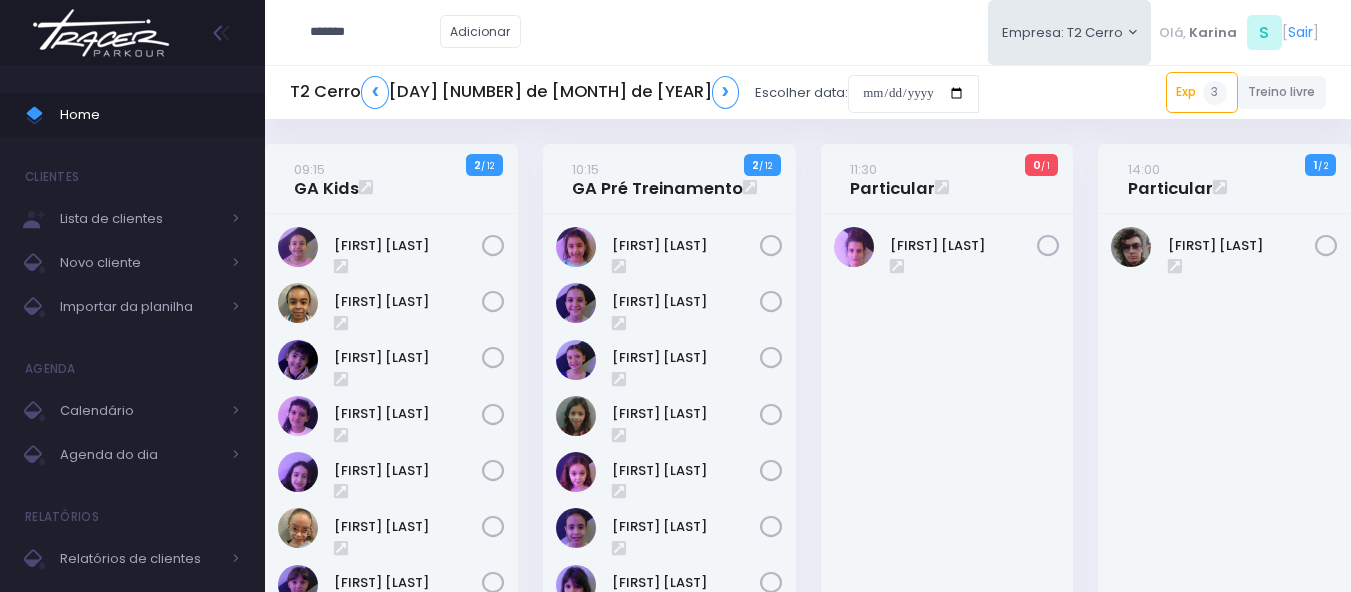 type on "**********" 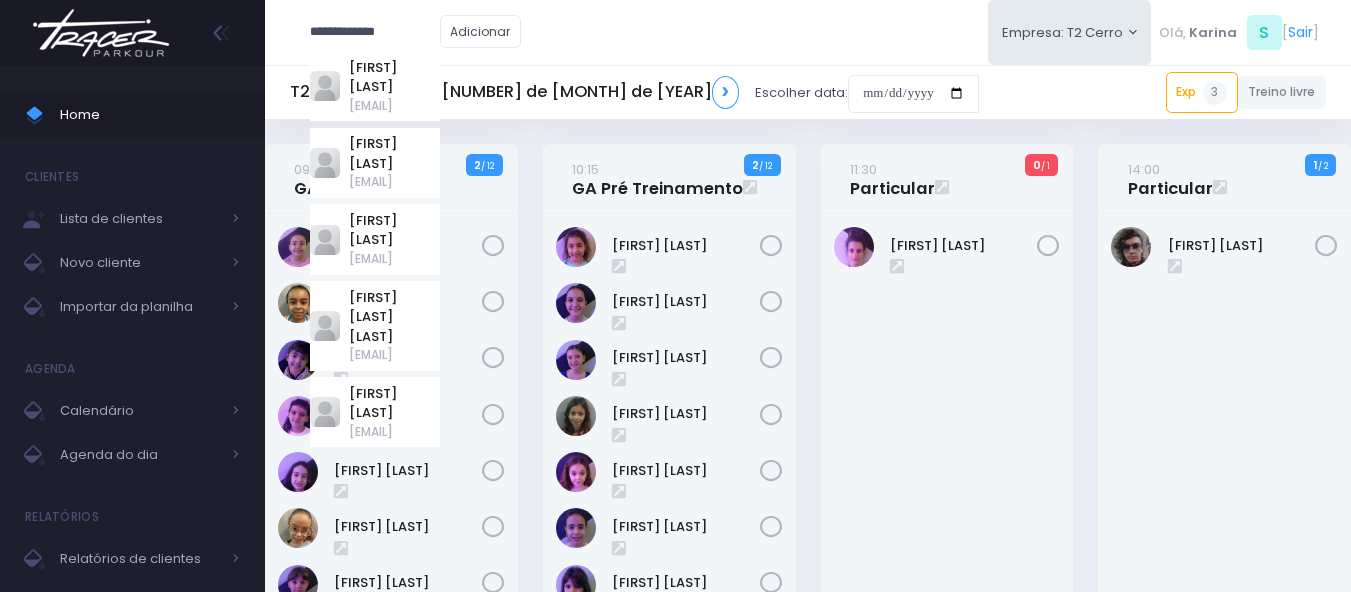 type 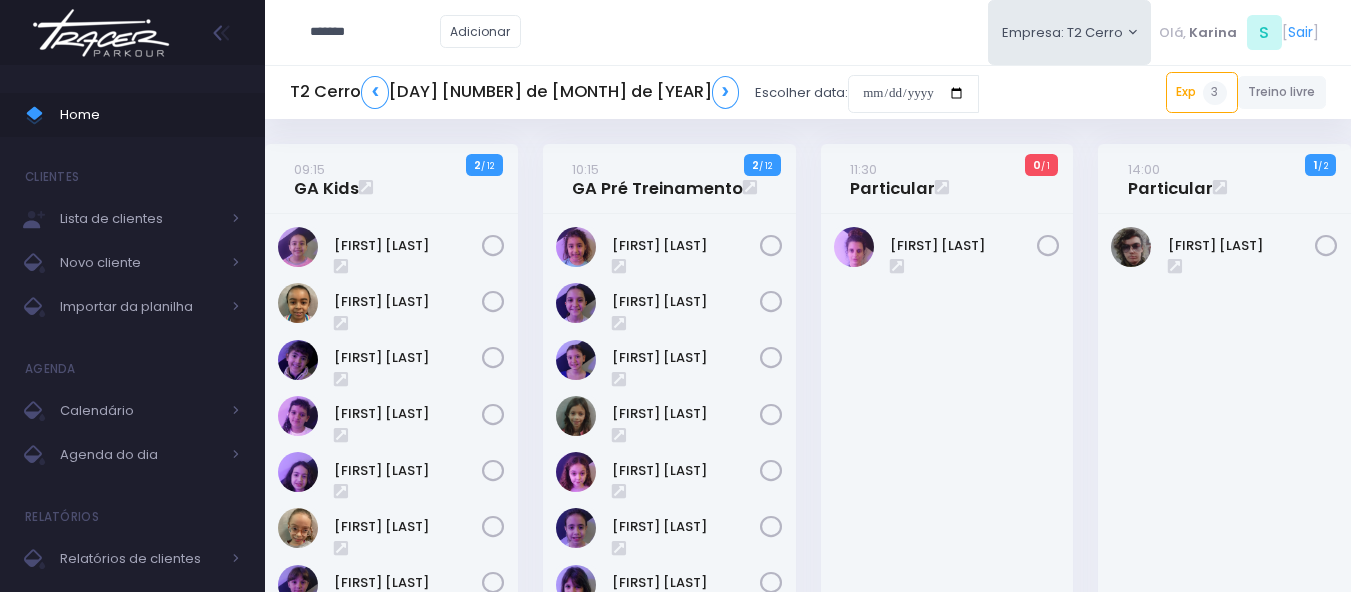 type on "*******" 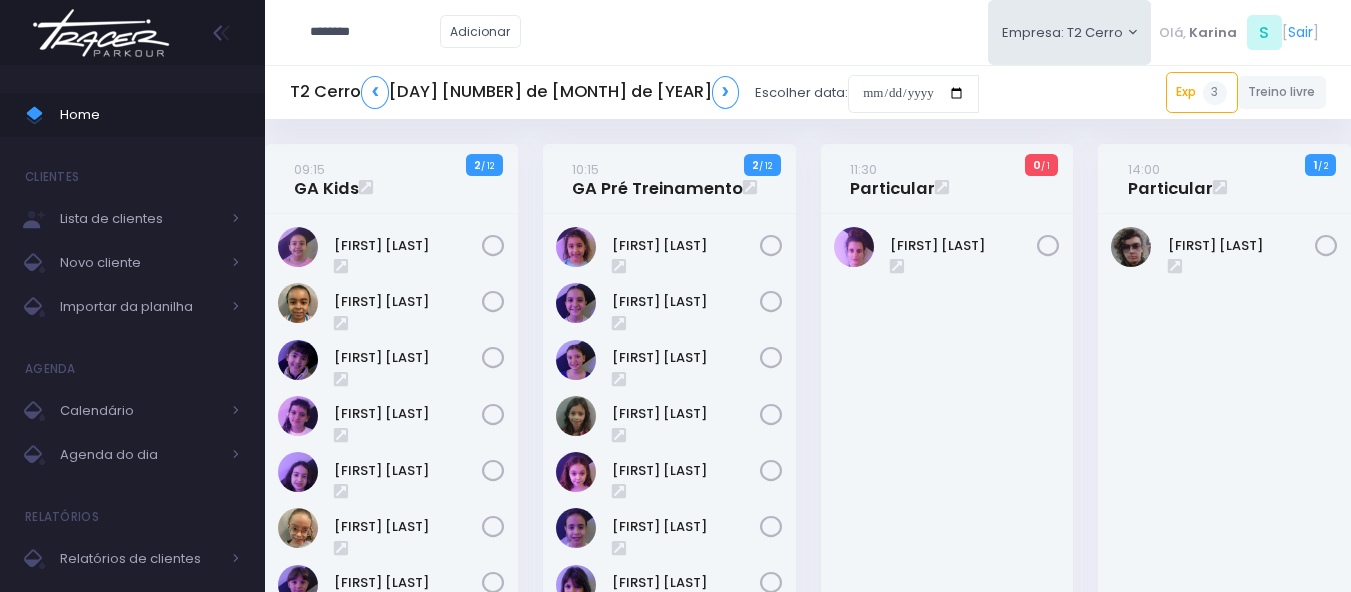 type on "**********" 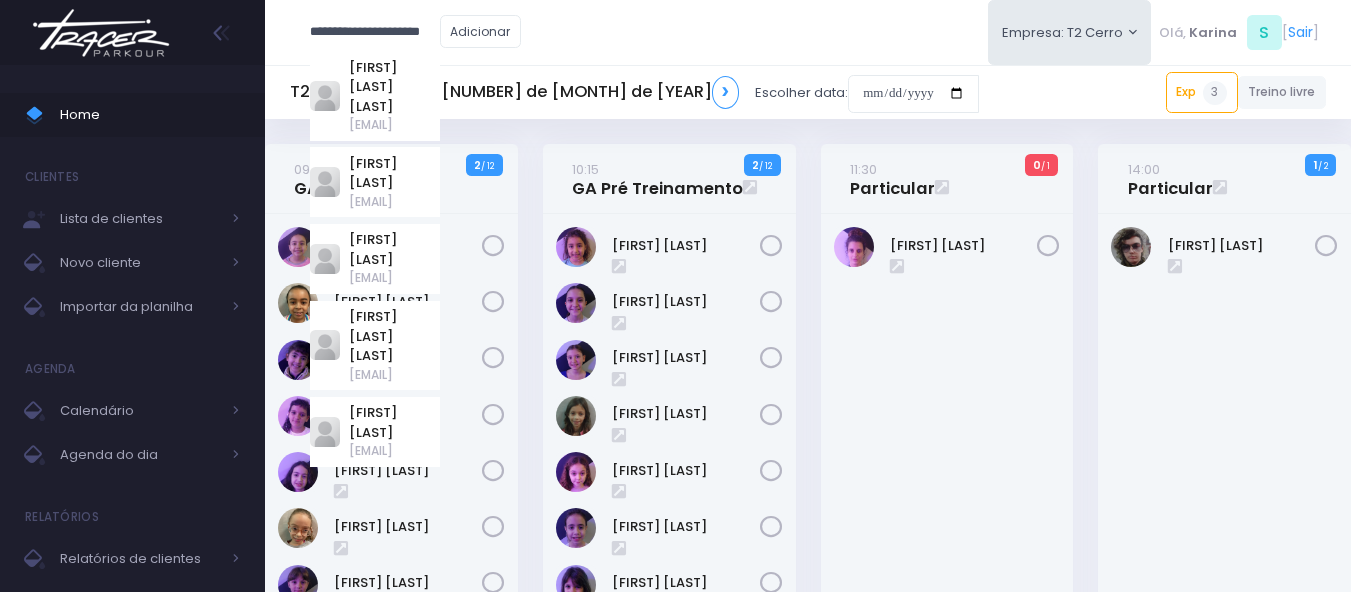 type on "*******" 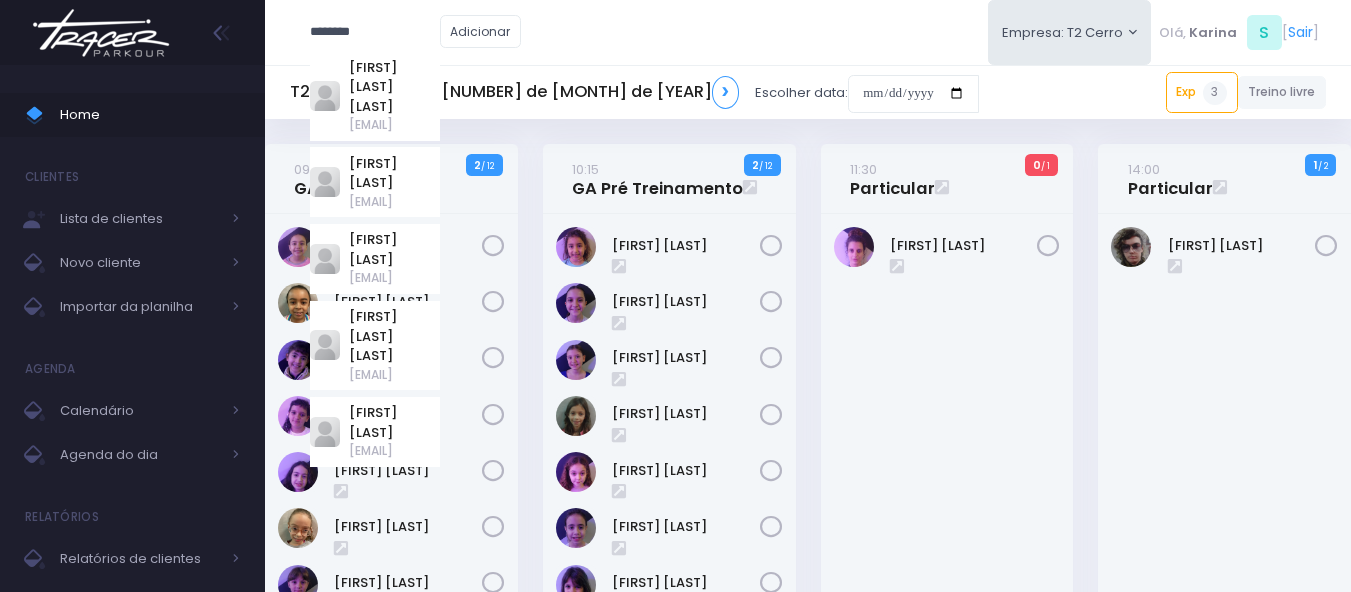 click on "******* mariana
Mariana Navas Lo prete
marianaprete@hotmail.com
Mariana David
marianadavidb@gmail.com
Mariana Pinto Veiga
mariana.pintoveiga@gmail.com
T1 Faria" at bounding box center [808, 32] 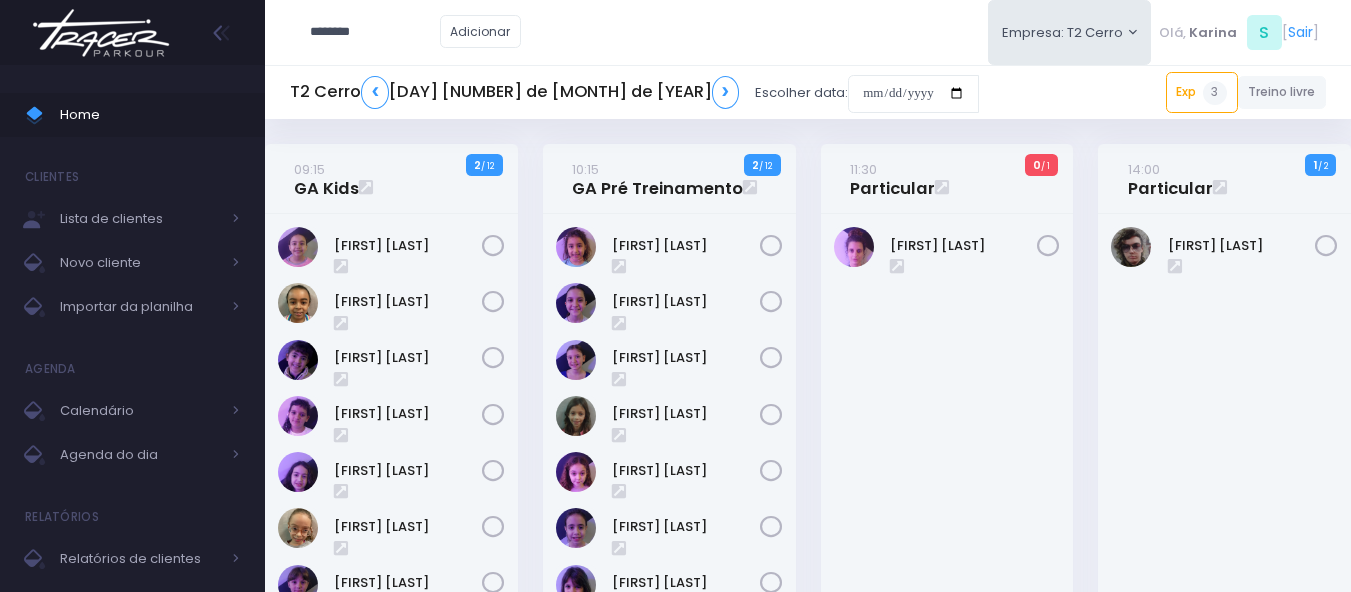 type on "**********" 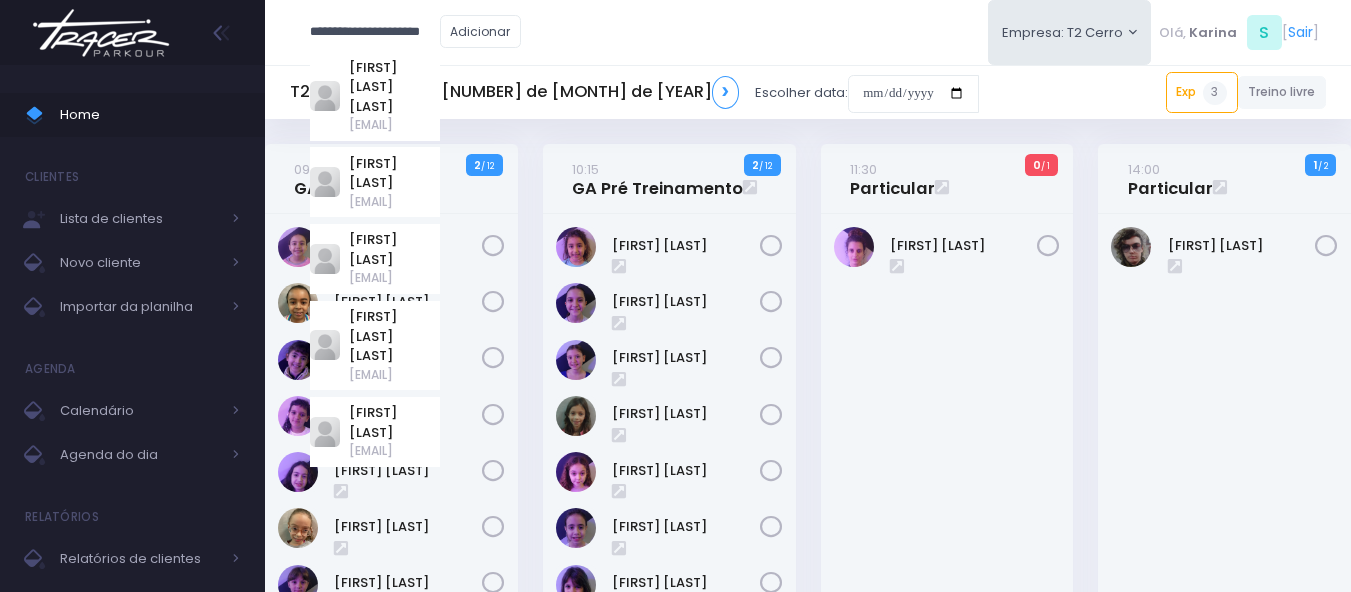 click on "*******" at bounding box center (375, 32) 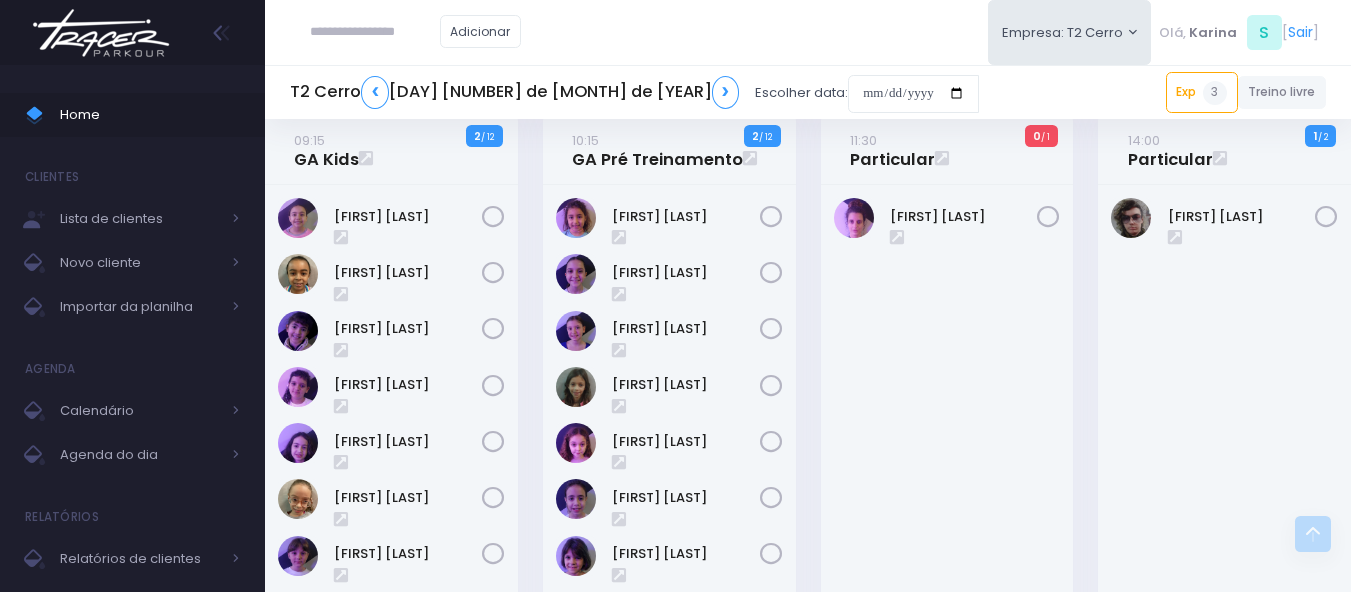 scroll, scrollTop: 0, scrollLeft: 0, axis: both 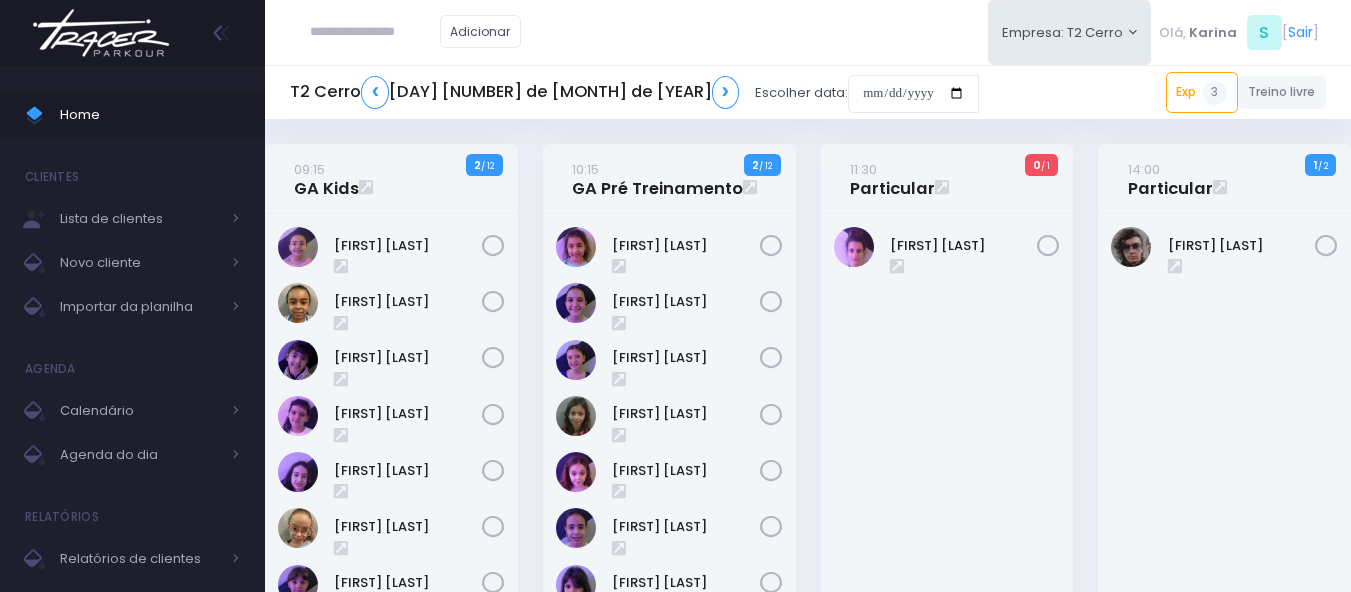 type 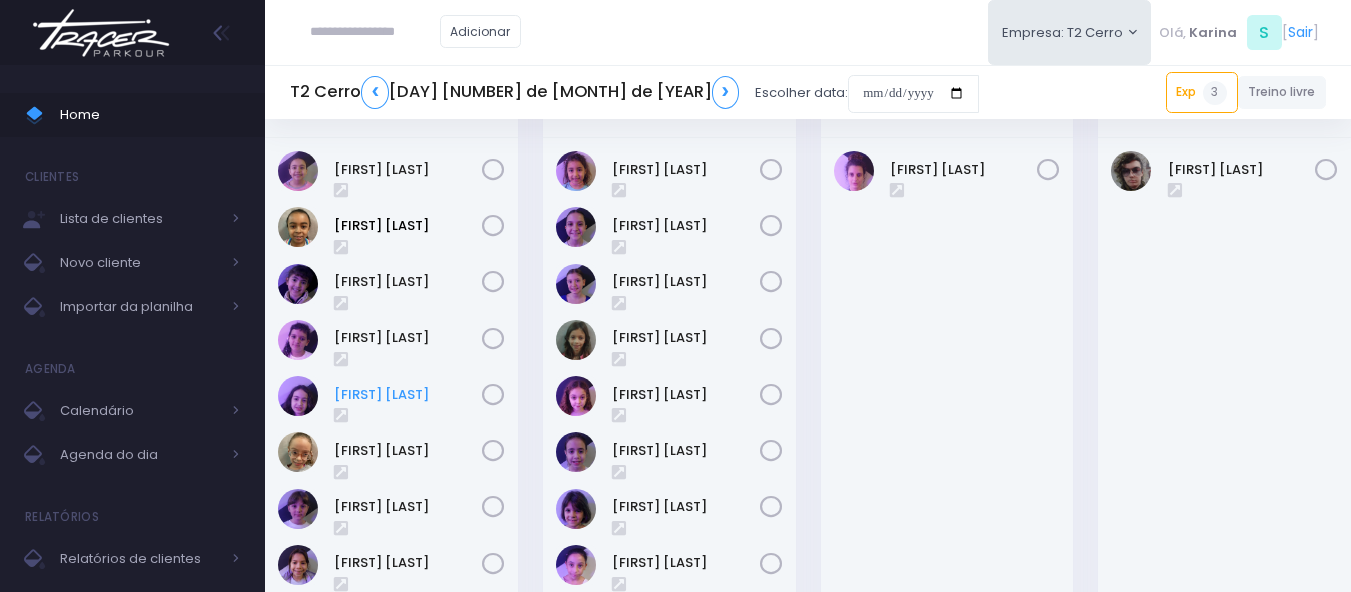 scroll, scrollTop: 300, scrollLeft: 0, axis: vertical 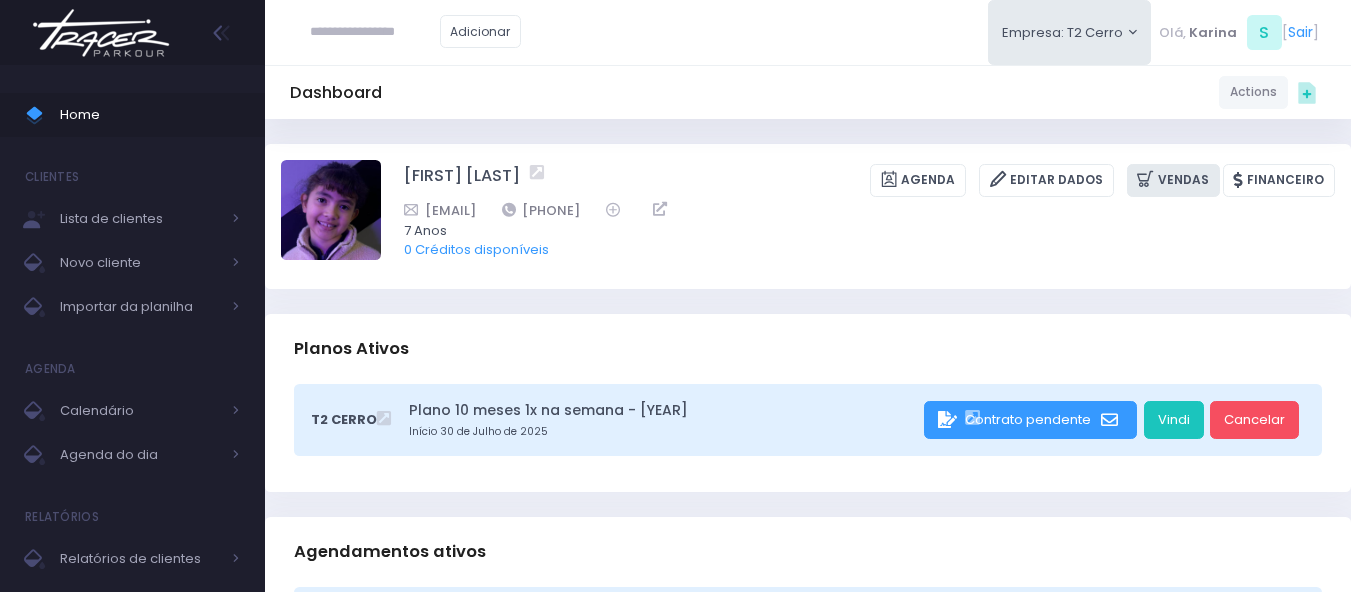 click on "Vendas" at bounding box center (1173, 180) 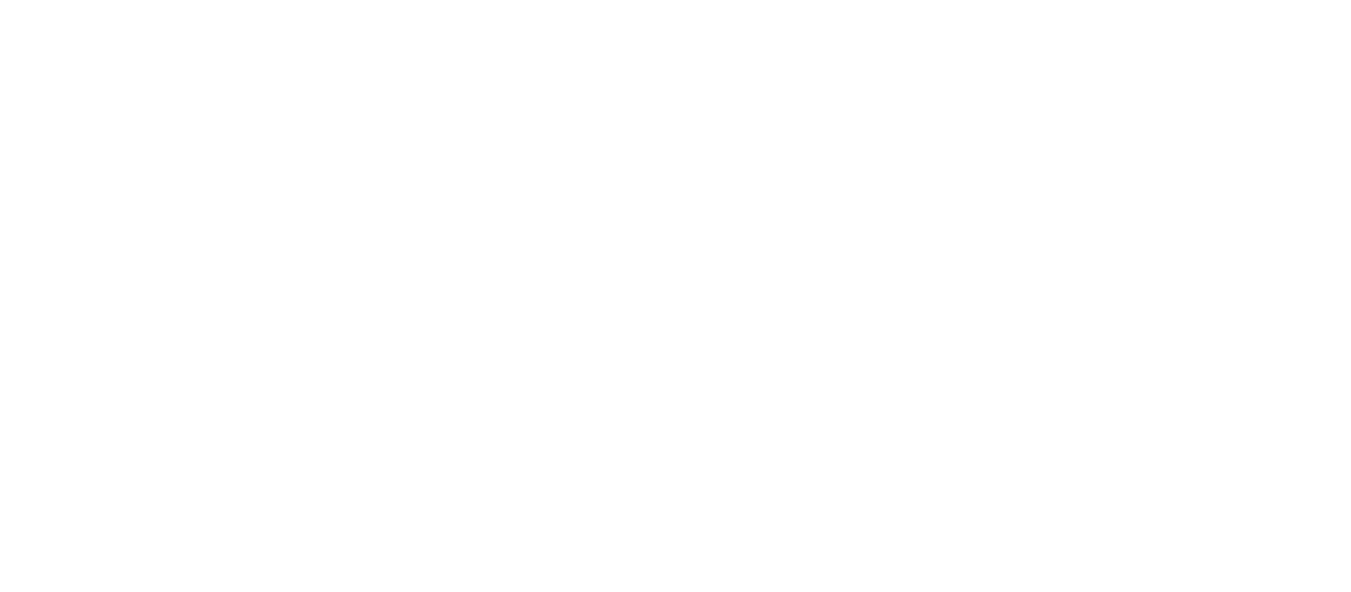 scroll, scrollTop: 0, scrollLeft: 0, axis: both 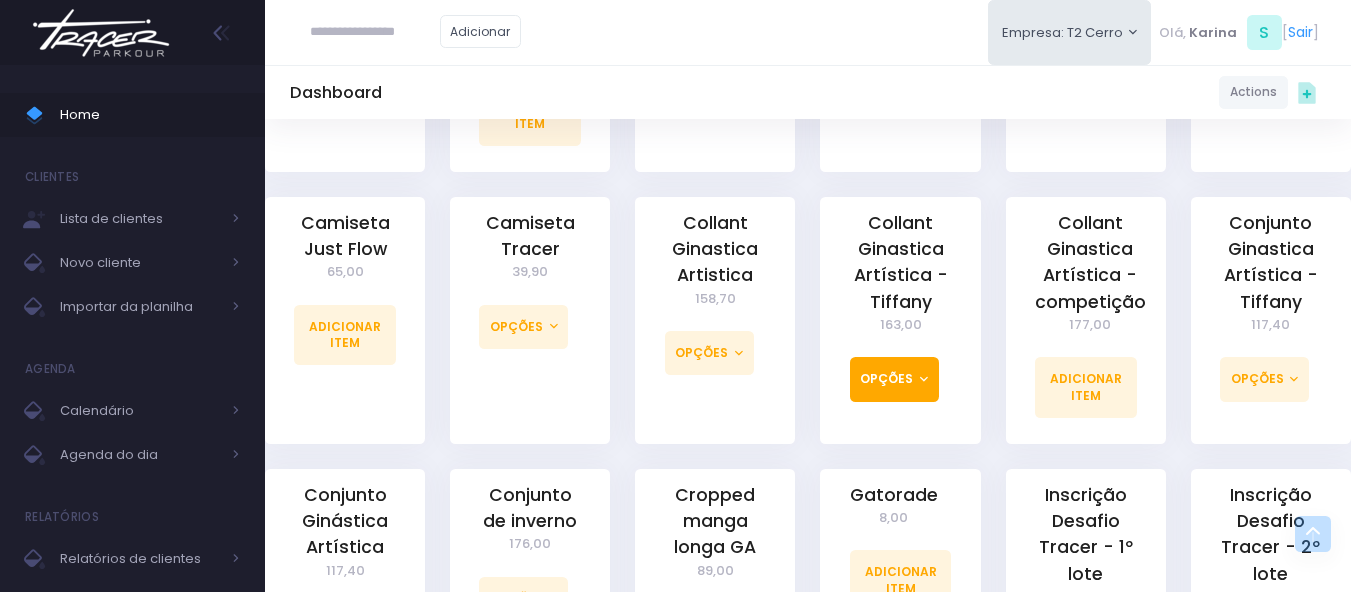 click on "Opções" at bounding box center [894, 379] 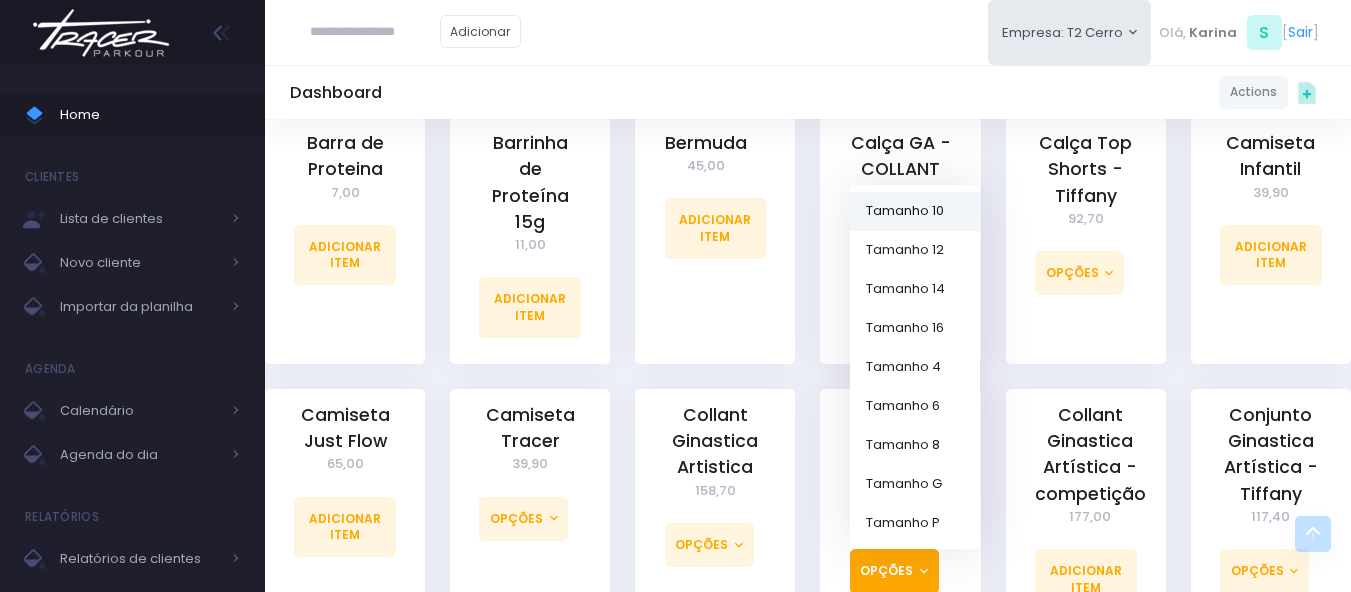 scroll, scrollTop: 800, scrollLeft: 0, axis: vertical 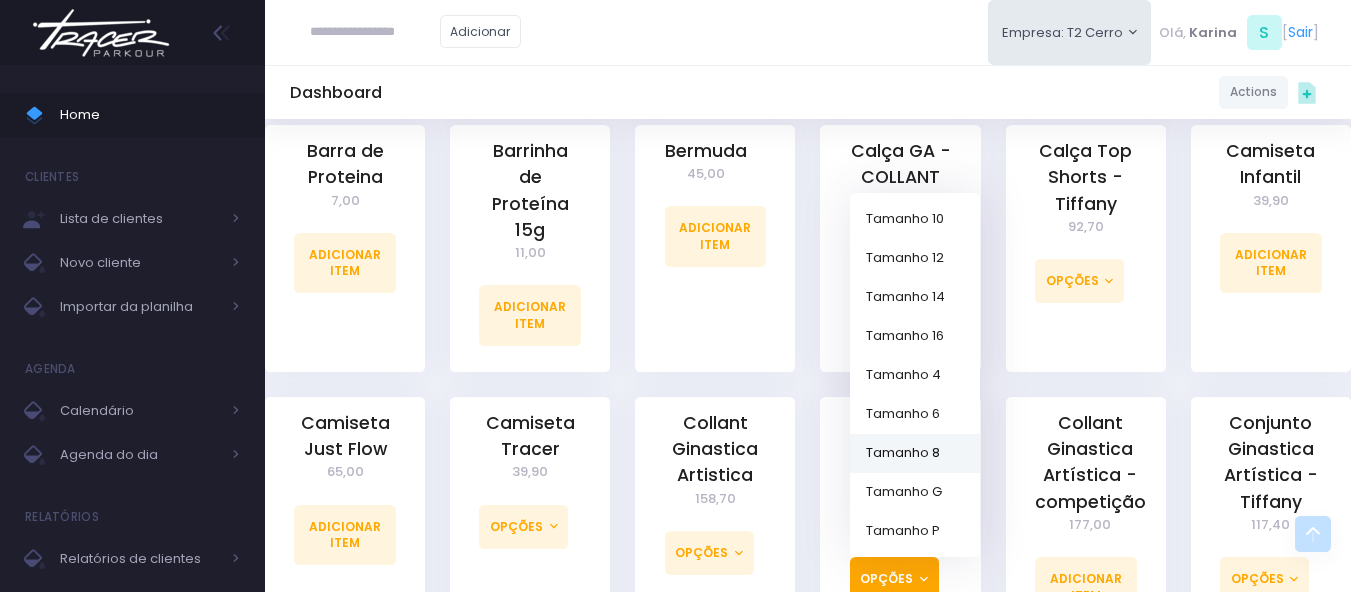click on "Tamanho 8" at bounding box center [915, 452] 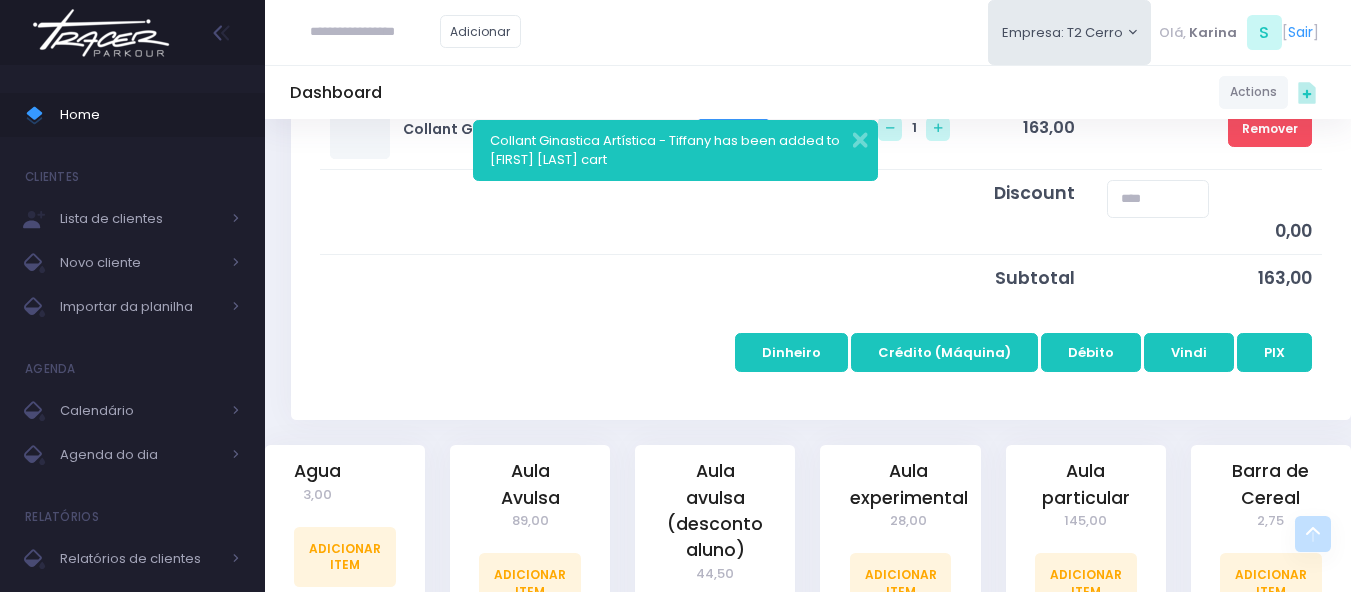 scroll, scrollTop: 400, scrollLeft: 0, axis: vertical 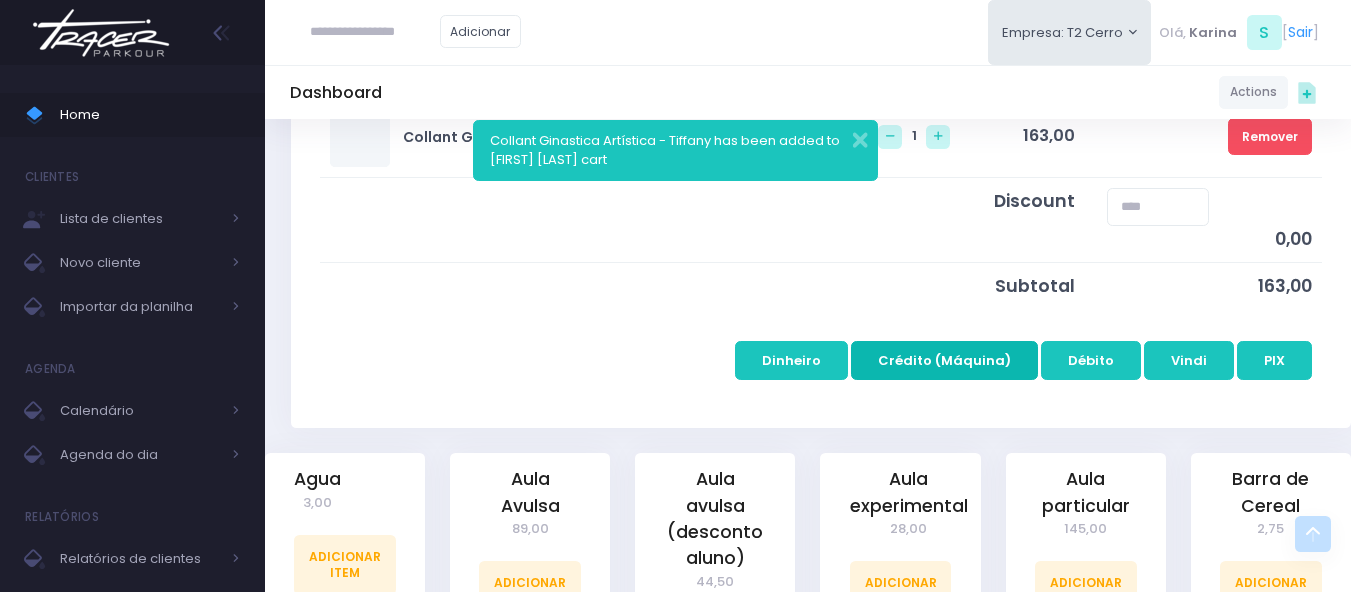 click on "Crédito (Máquina)" at bounding box center (944, 360) 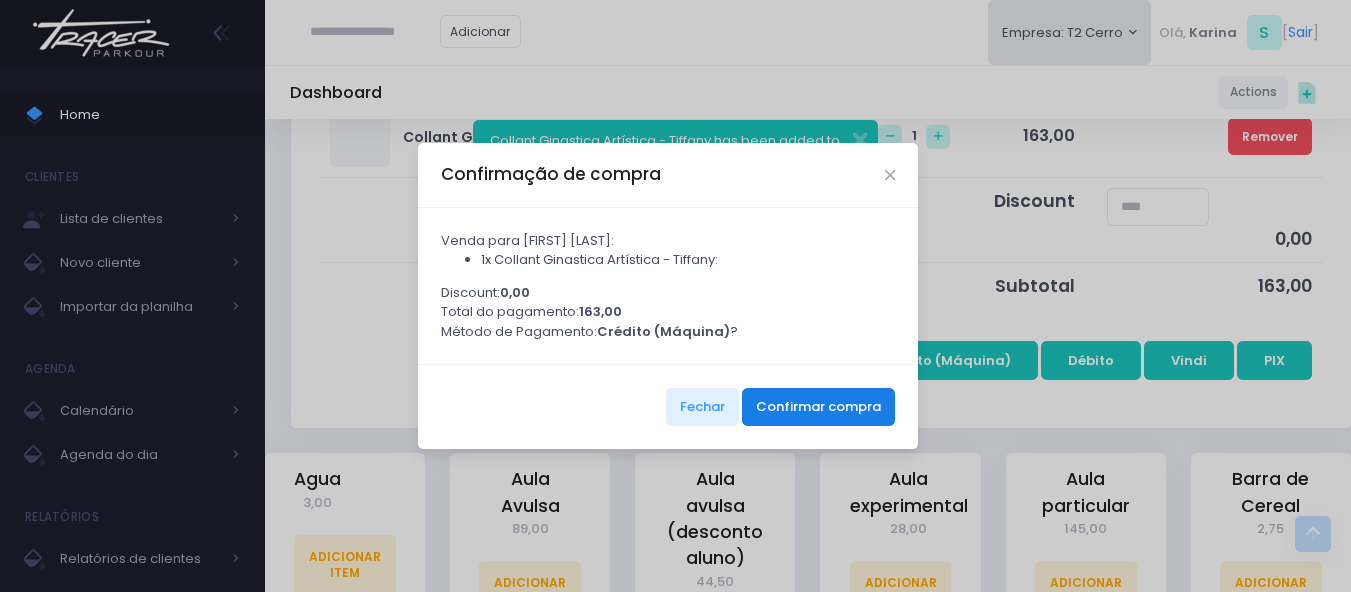 click on "Confirmar compra" at bounding box center [818, 407] 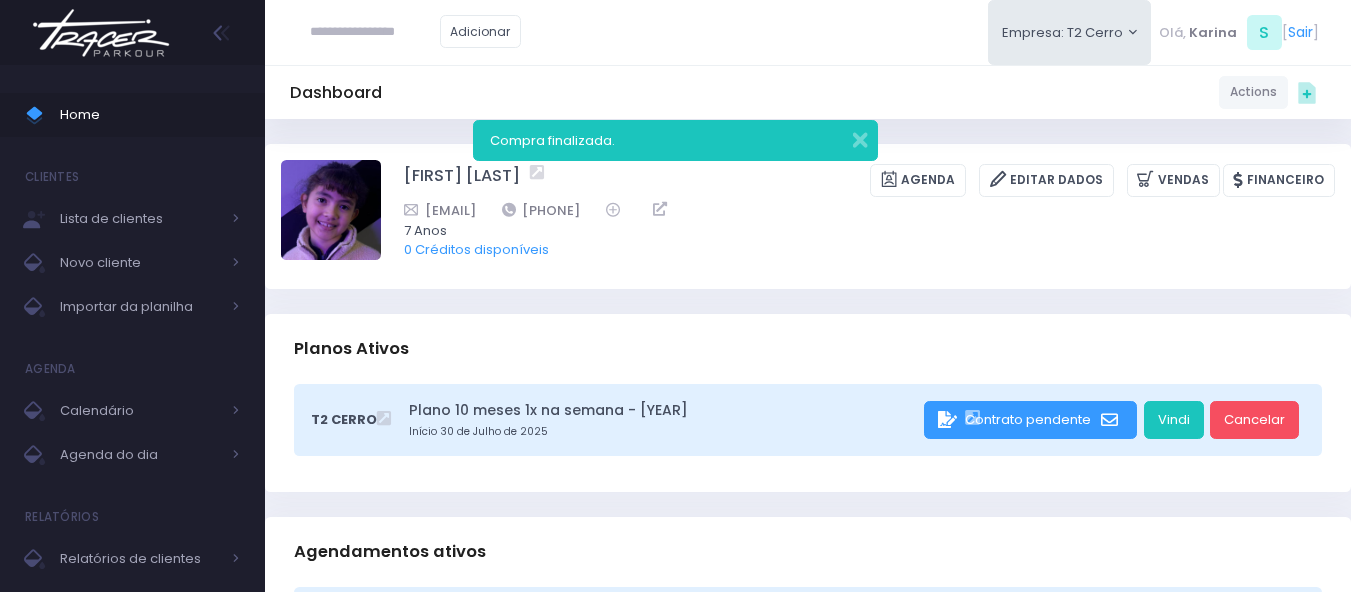 scroll, scrollTop: 0, scrollLeft: 0, axis: both 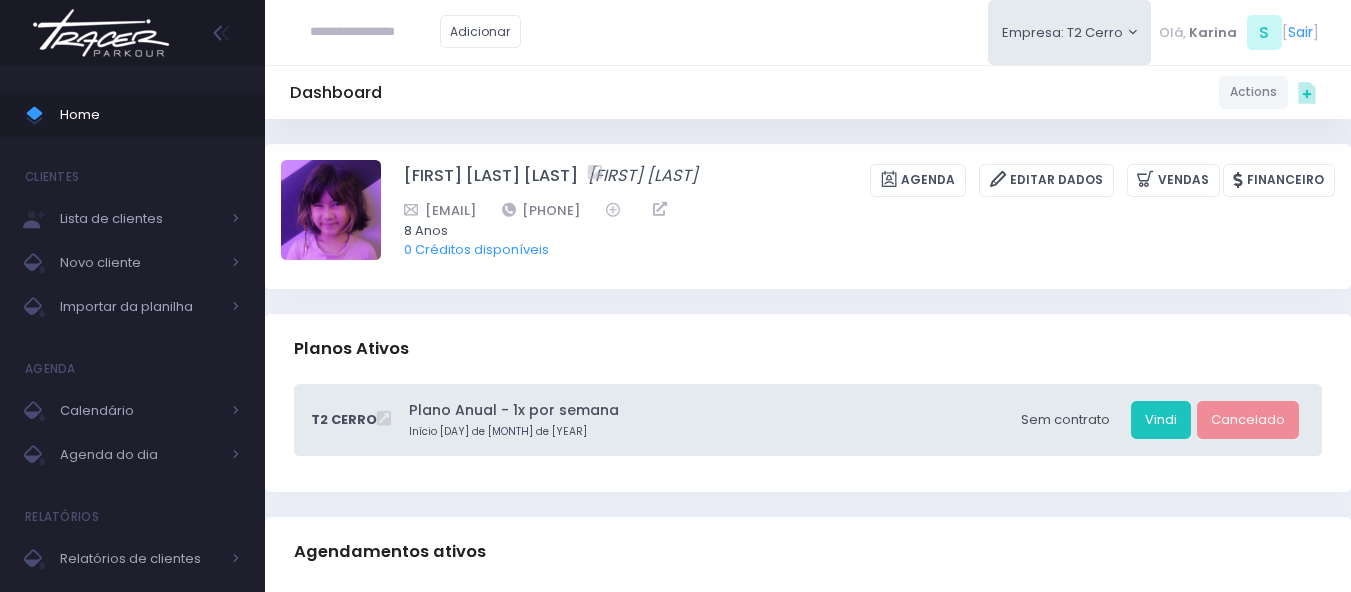click on "Dashboard
Actions
Choose Label:
Customer
Partner
Suplier
Member
Staff
Add new" at bounding box center (808, 92) 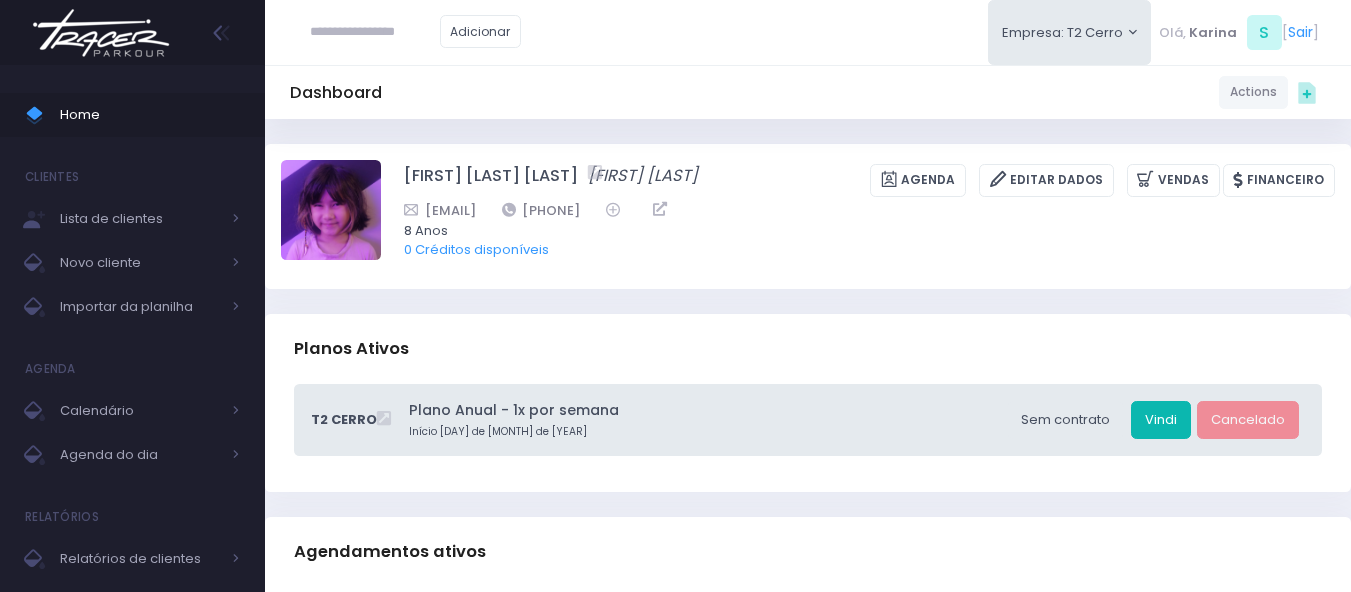 click on "Vindi" at bounding box center (1161, 420) 